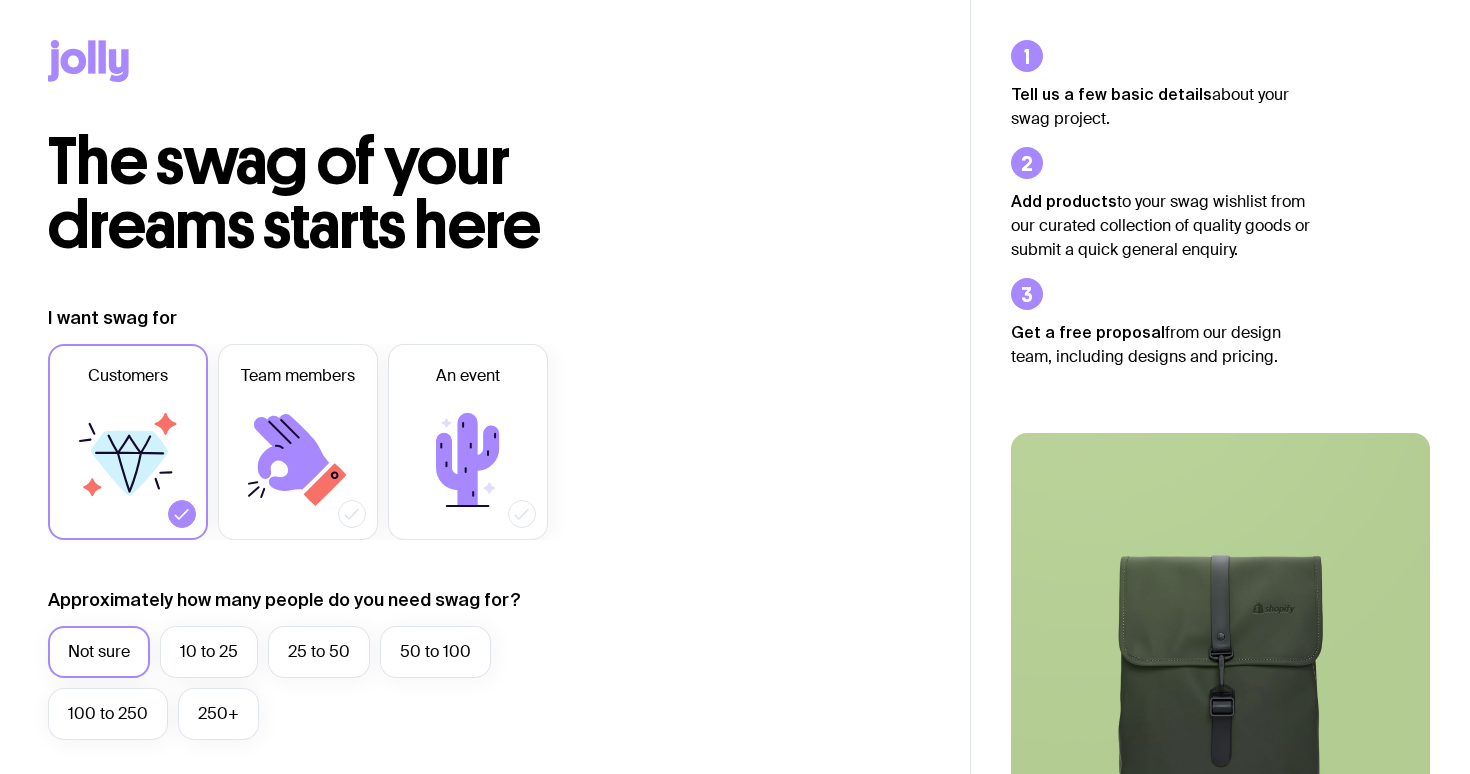 scroll, scrollTop: 0, scrollLeft: 0, axis: both 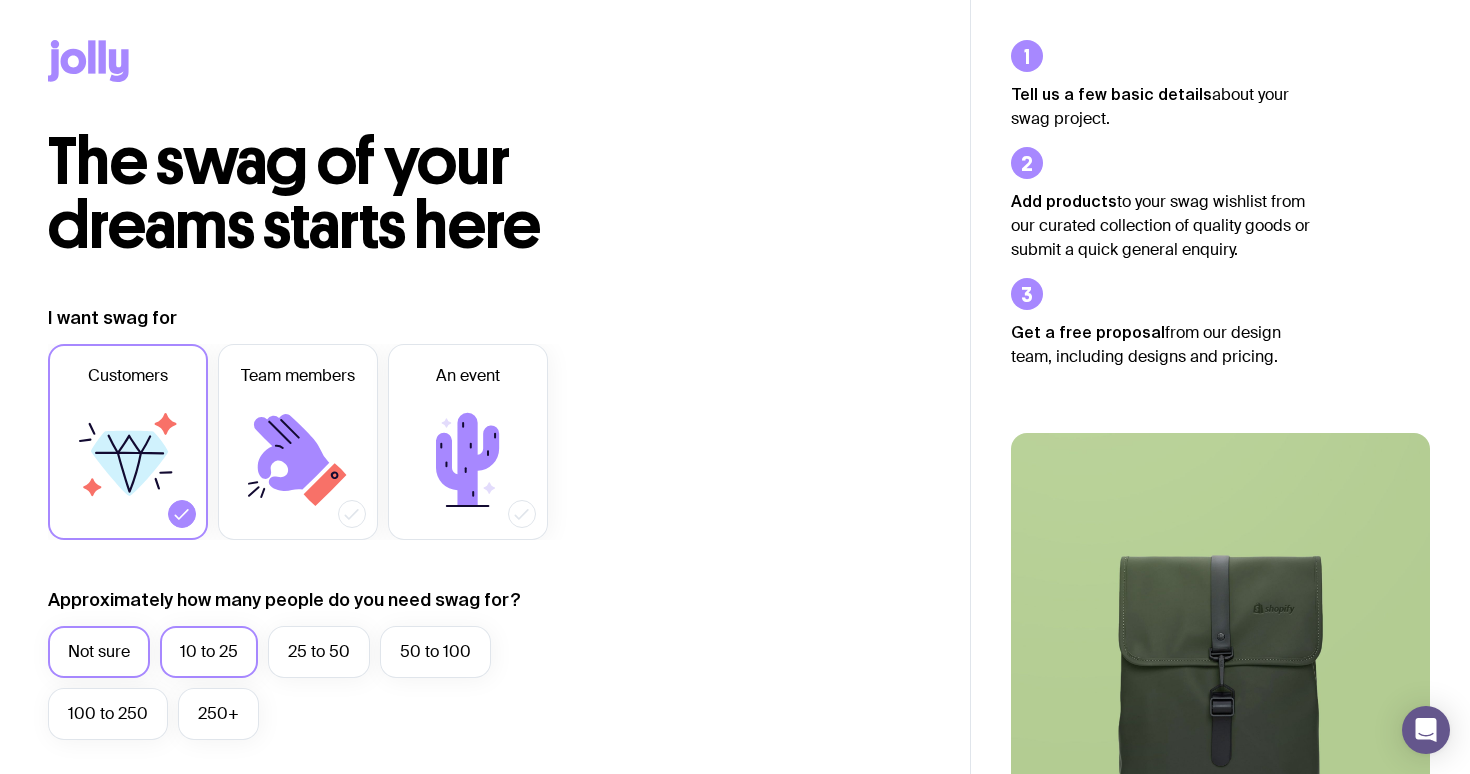 click on "10 to 25" at bounding box center (209, 652) 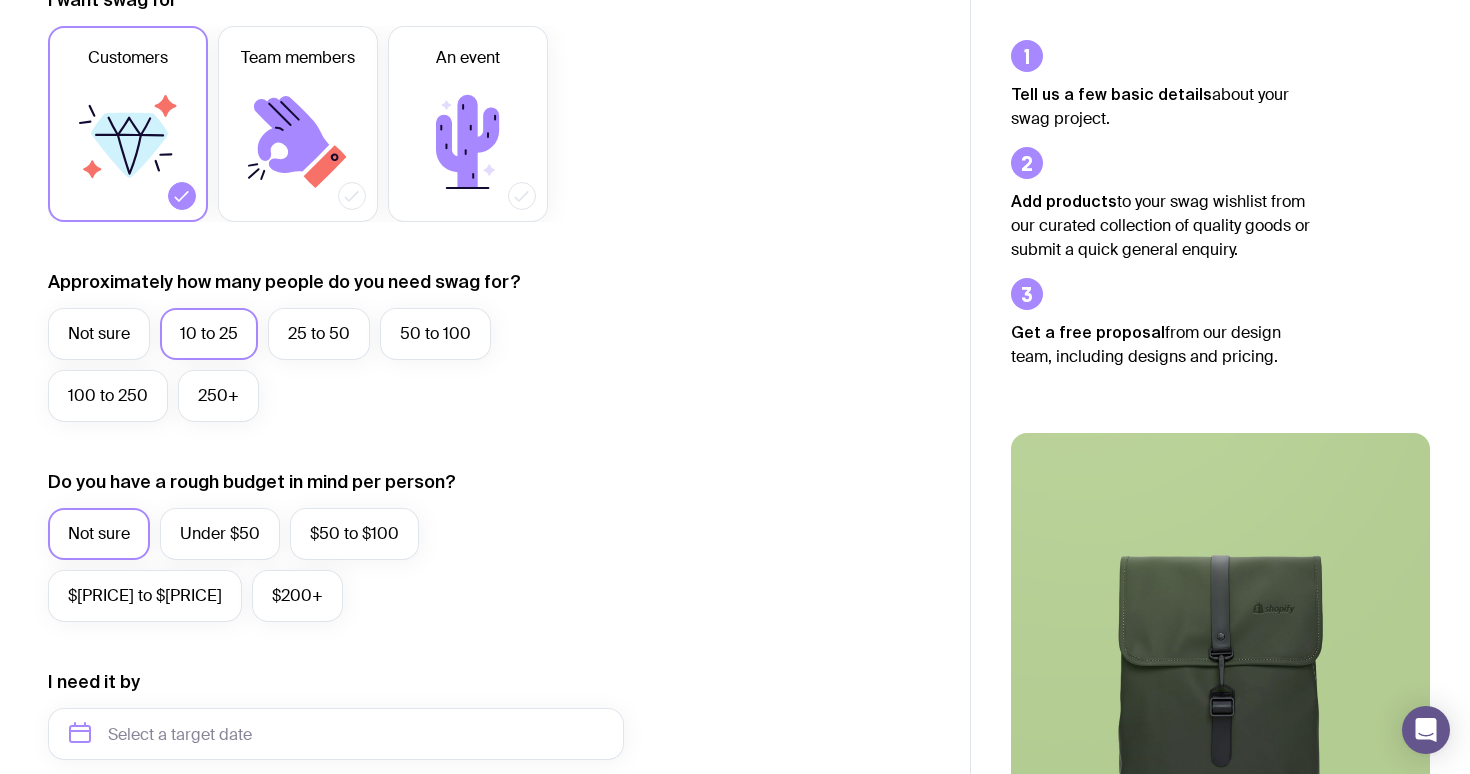 scroll, scrollTop: 321, scrollLeft: 0, axis: vertical 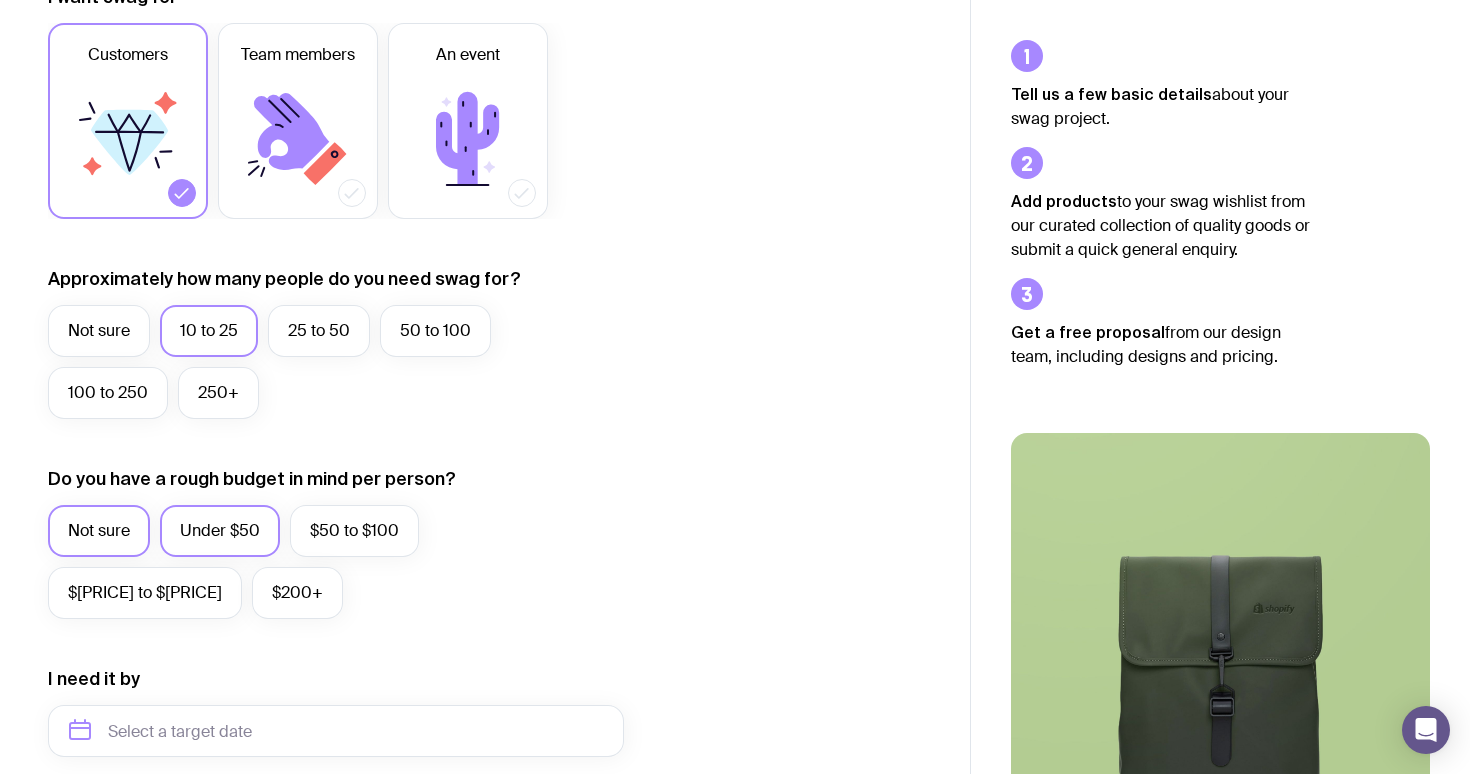click on "Under $50" at bounding box center (220, 531) 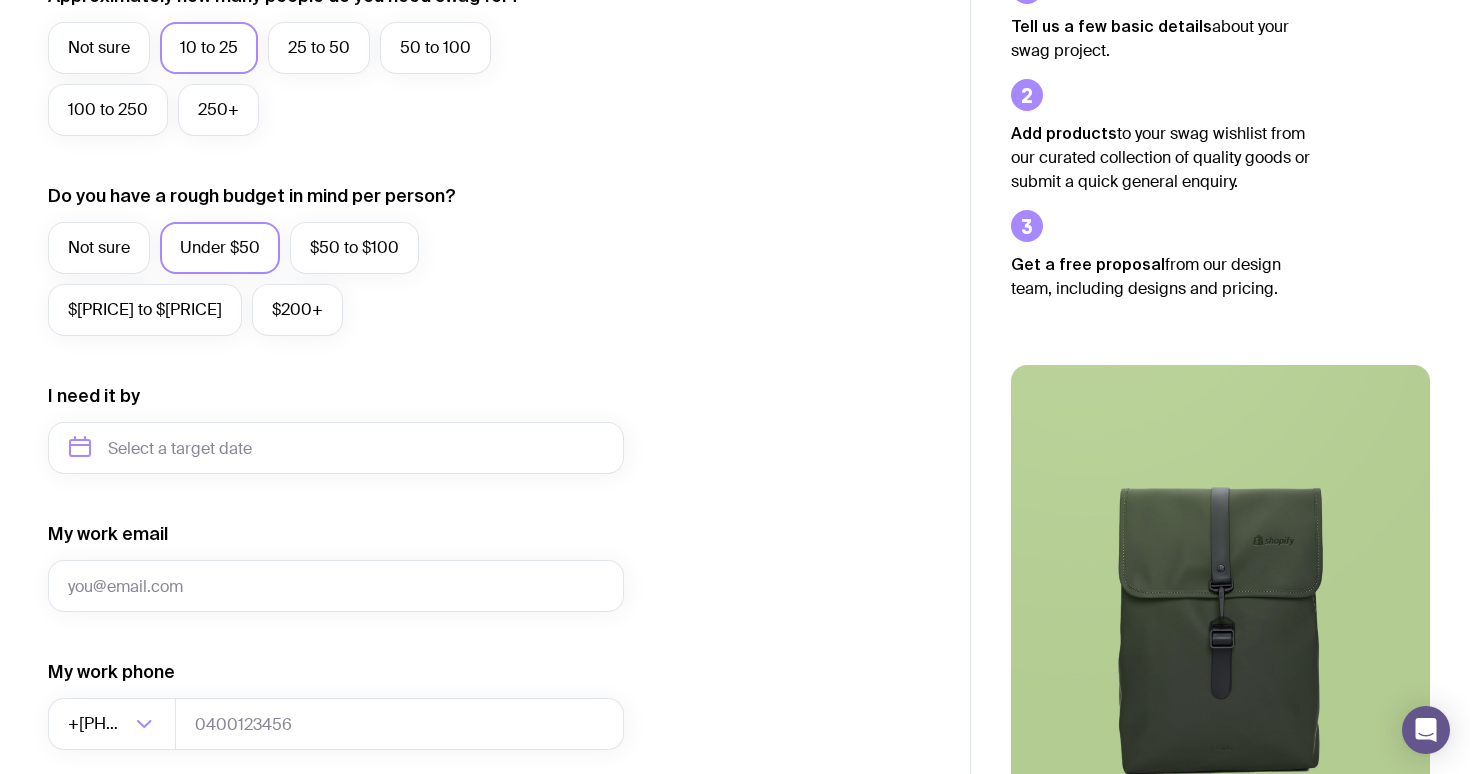 scroll, scrollTop: 626, scrollLeft: 0, axis: vertical 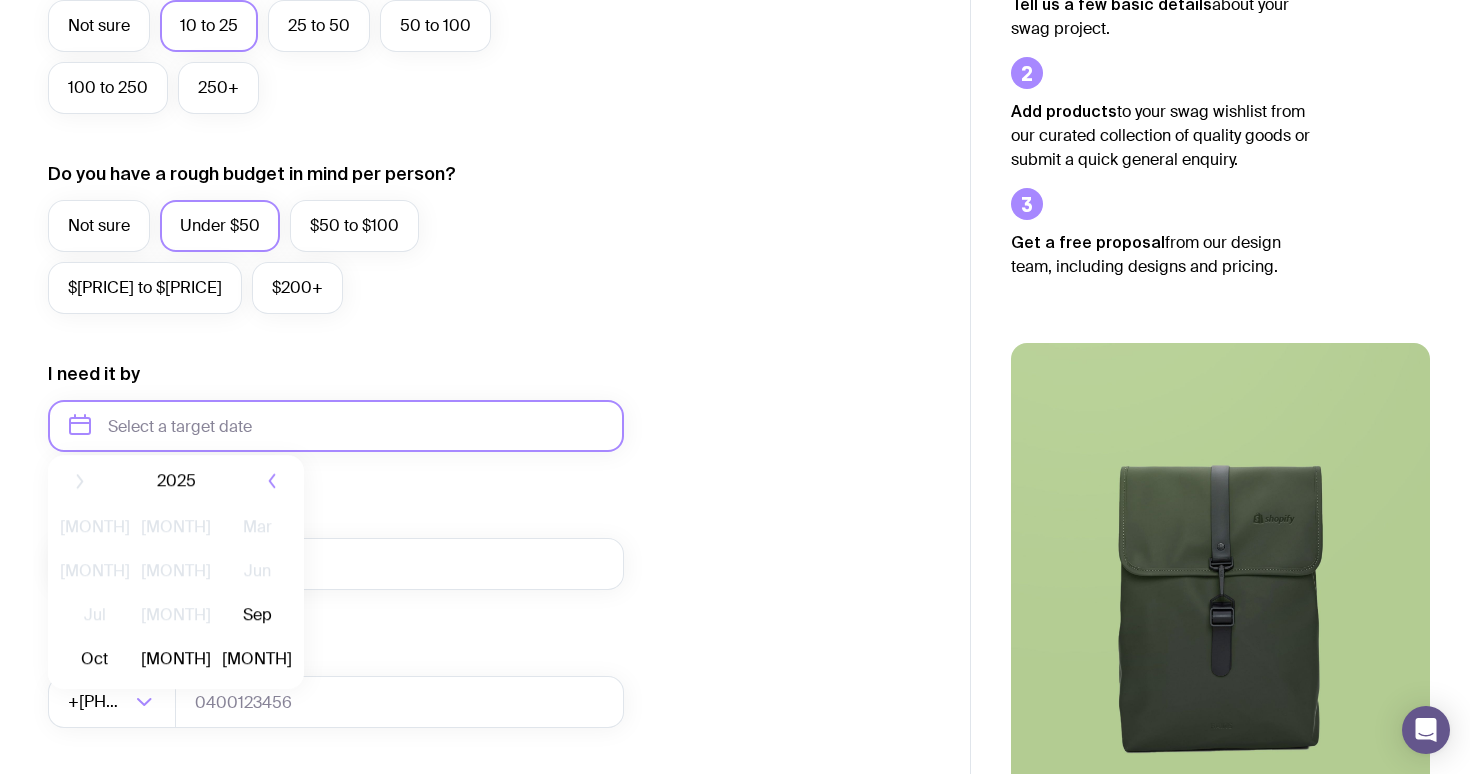 click at bounding box center (336, 426) 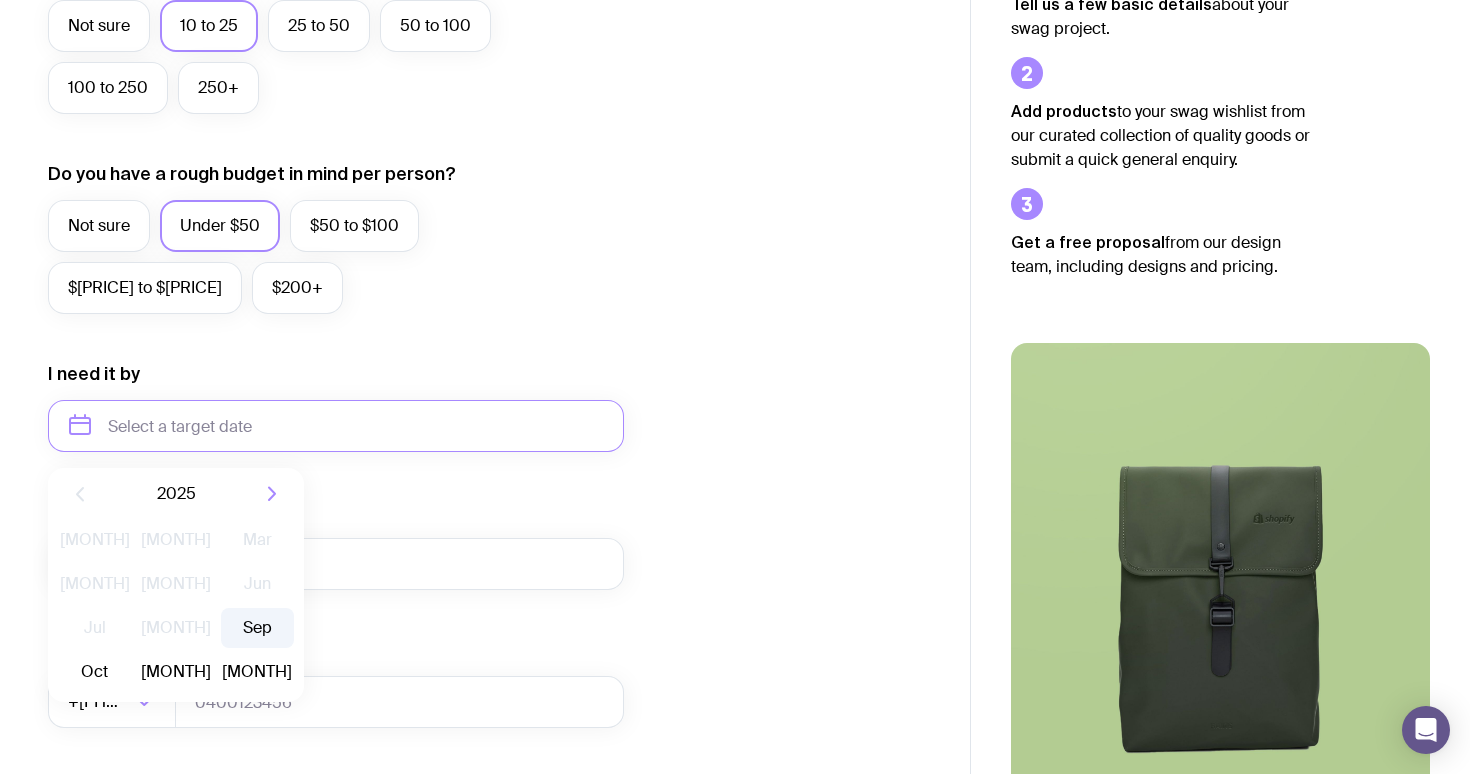 click on "Sep" 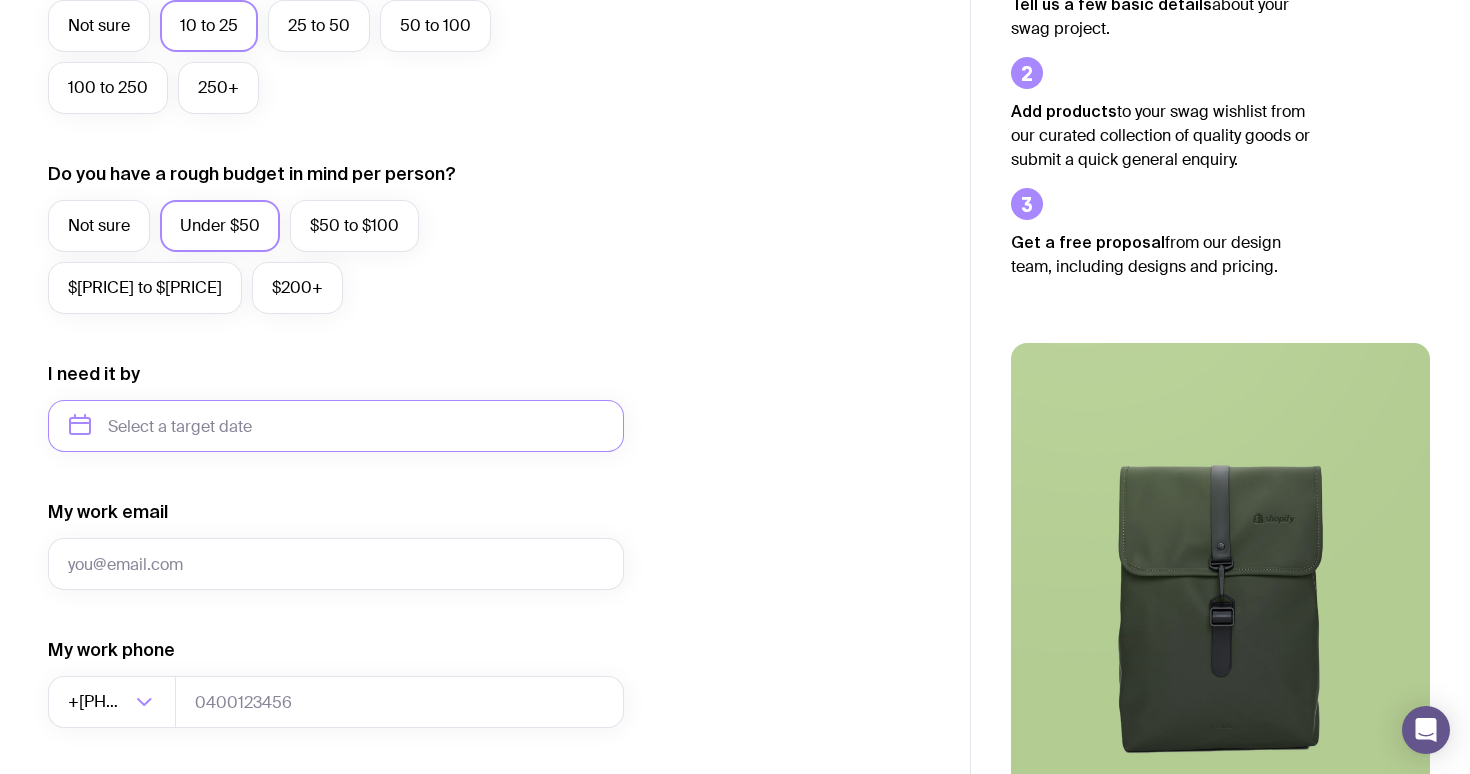 type on "[MONTH] [YEAR]" 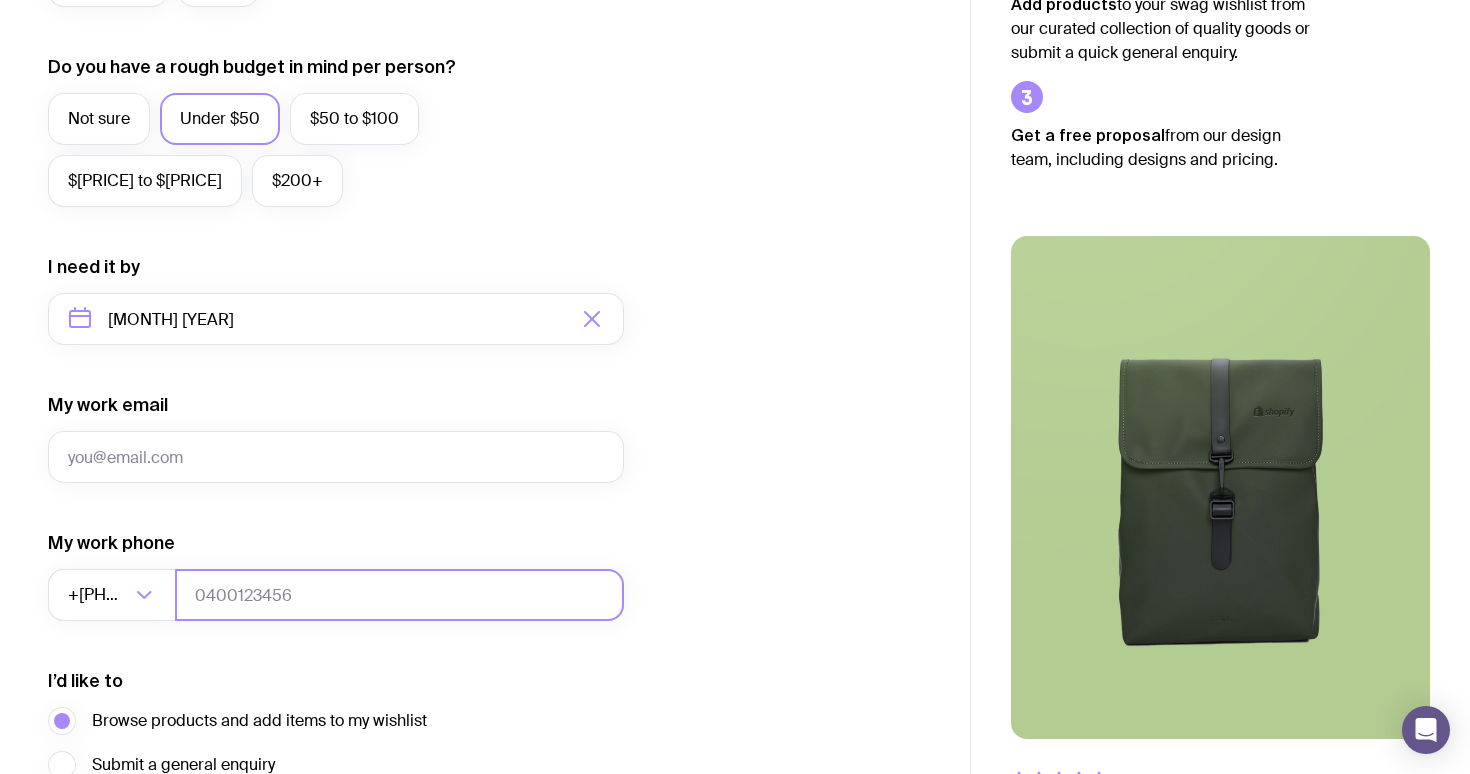 scroll, scrollTop: 740, scrollLeft: 0, axis: vertical 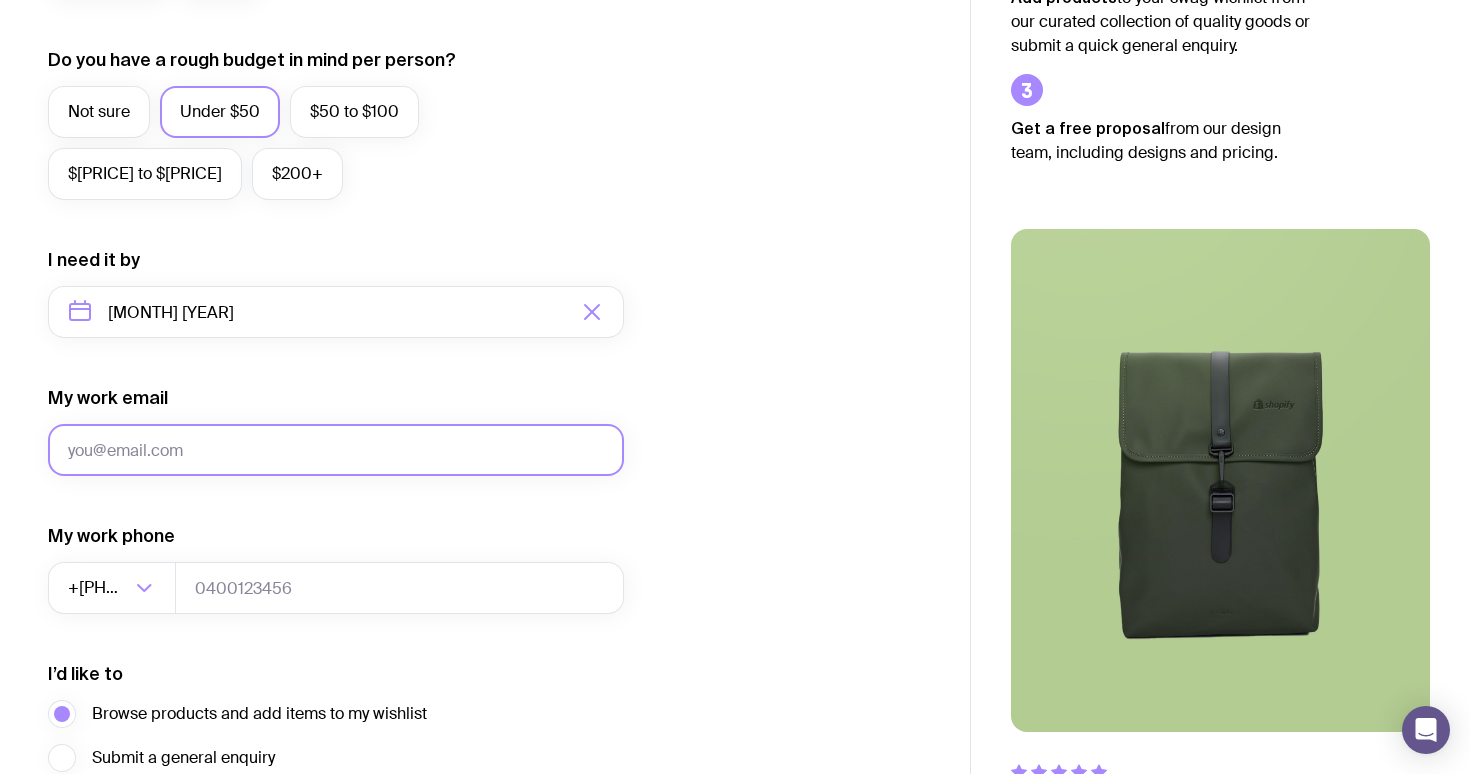 click on "My work email" at bounding box center (336, 450) 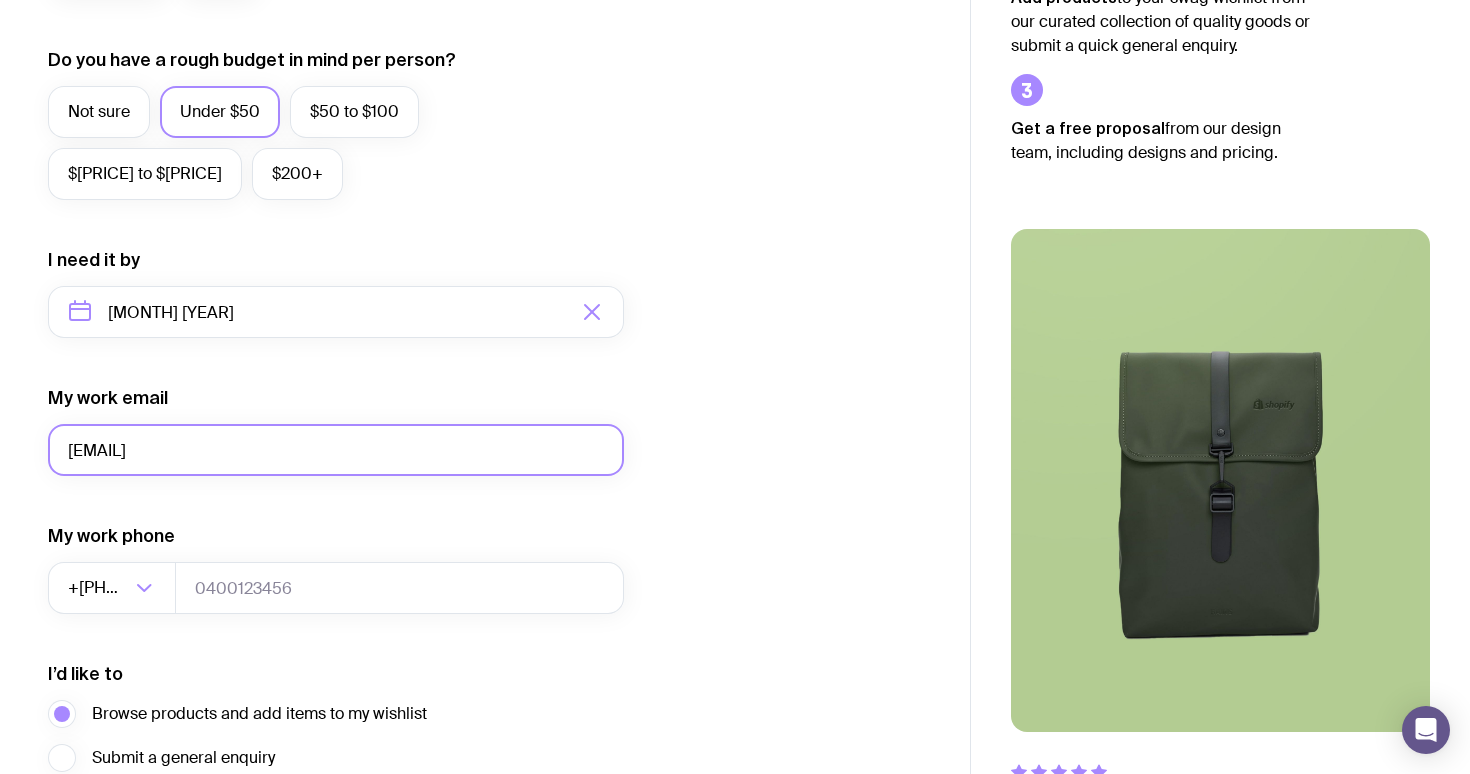 type on "[EMAIL]" 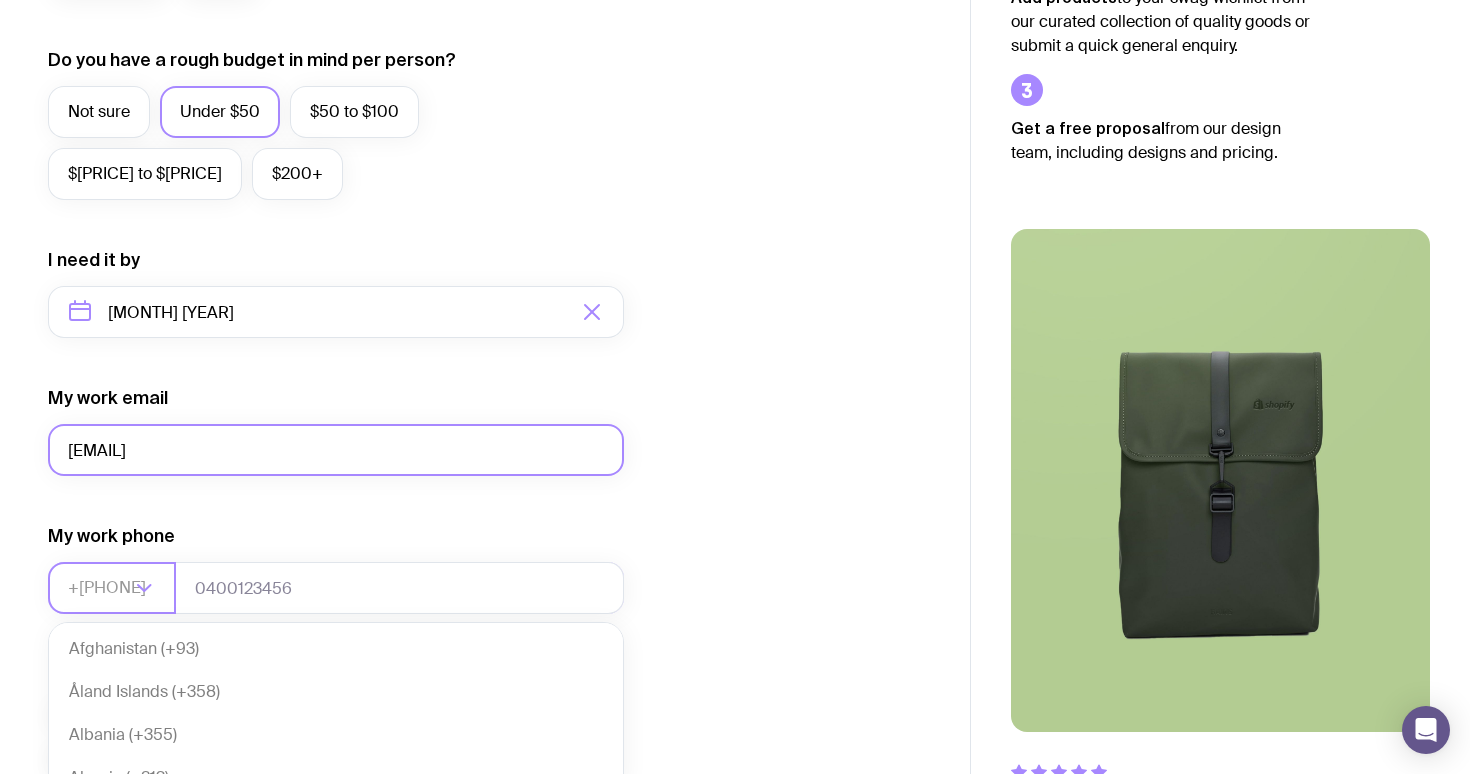 scroll, scrollTop: 433, scrollLeft: 0, axis: vertical 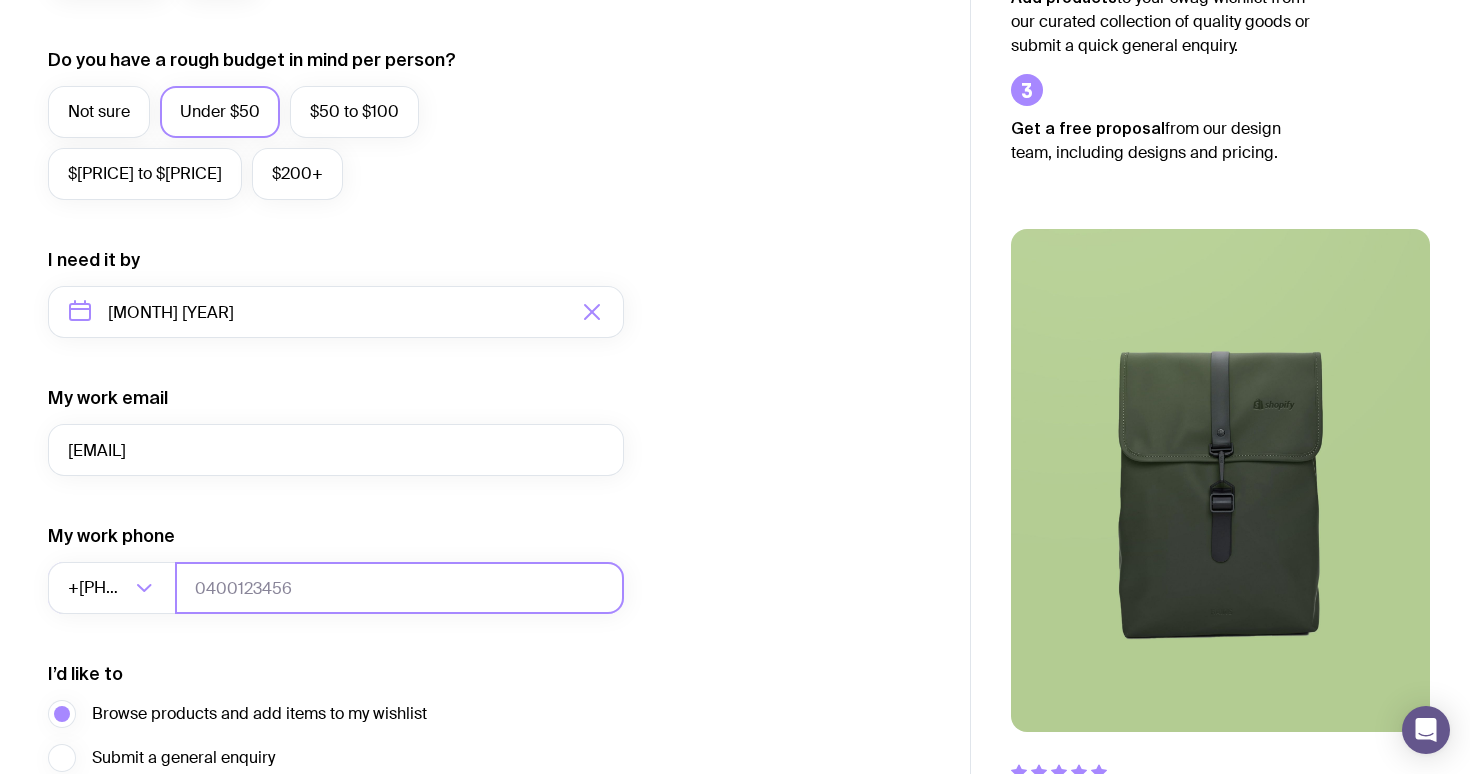 click at bounding box center [399, 588] 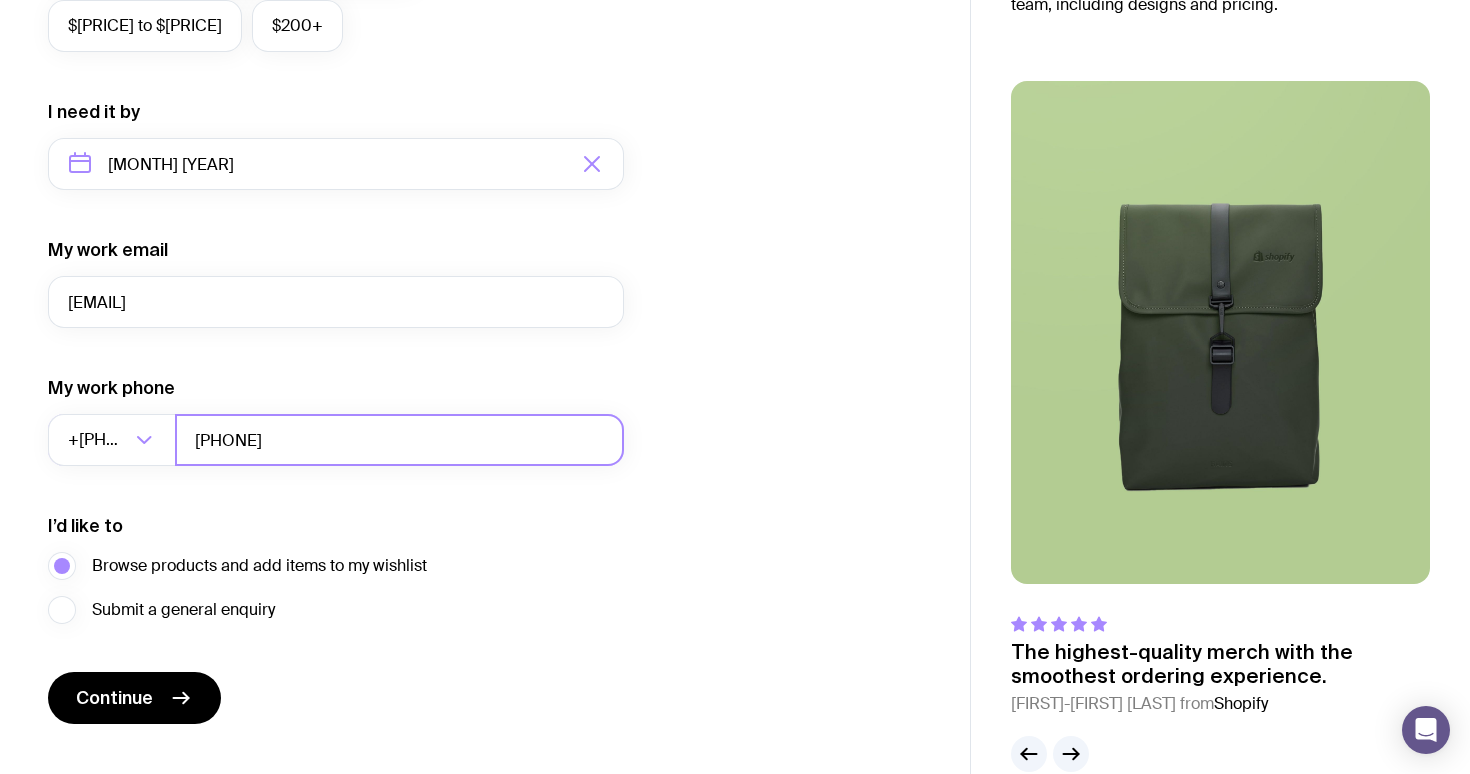 scroll, scrollTop: 926, scrollLeft: 0, axis: vertical 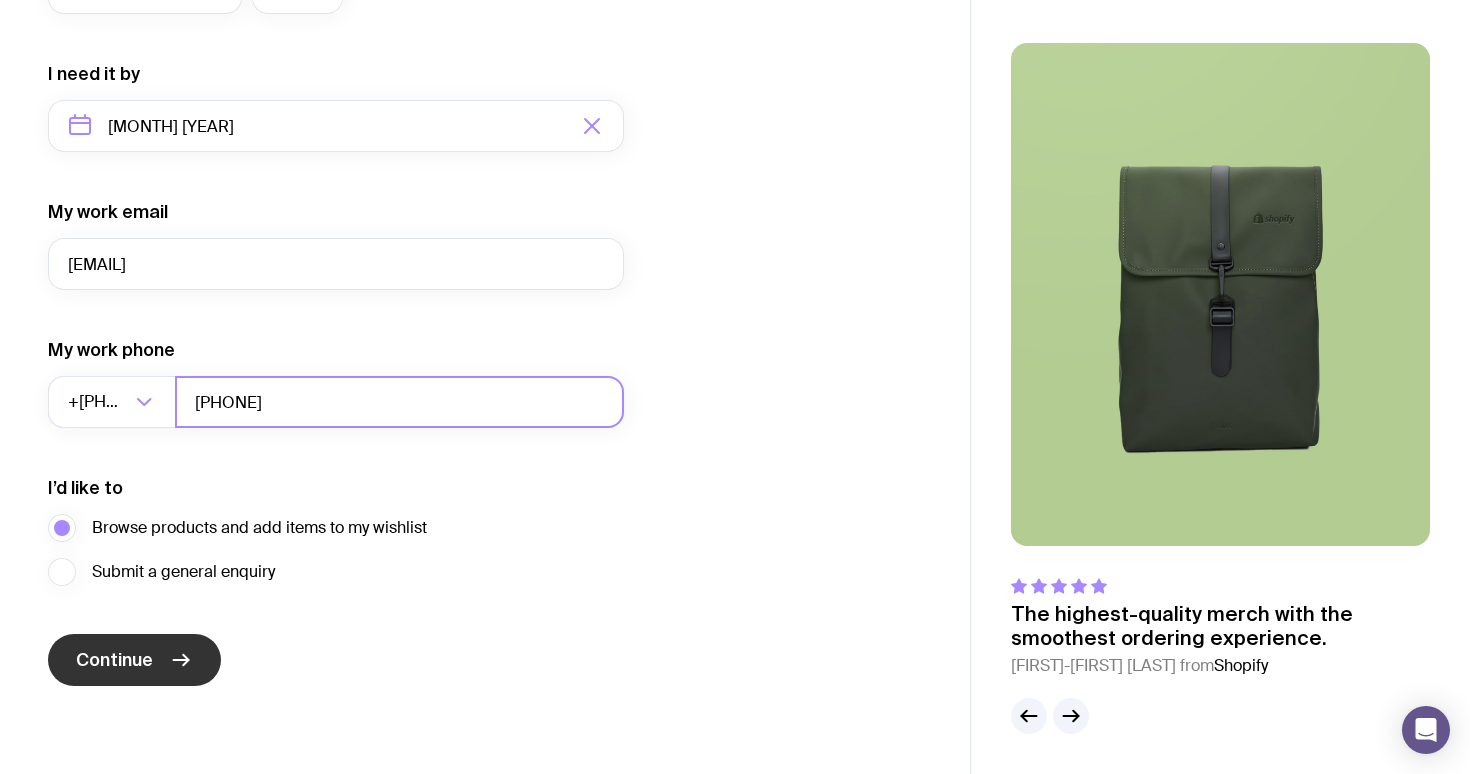 type on "[PHONE]" 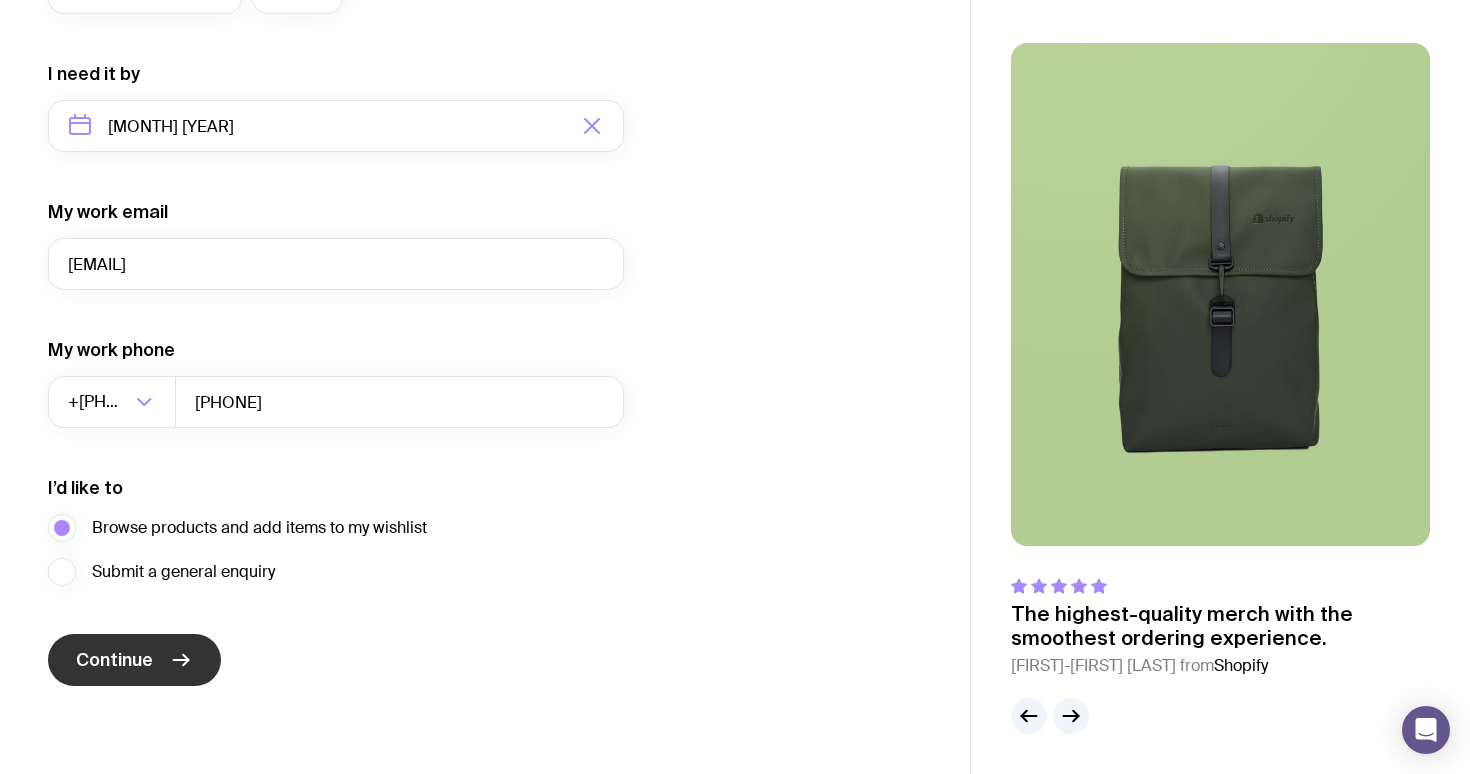 click on "Continue" at bounding box center (134, 660) 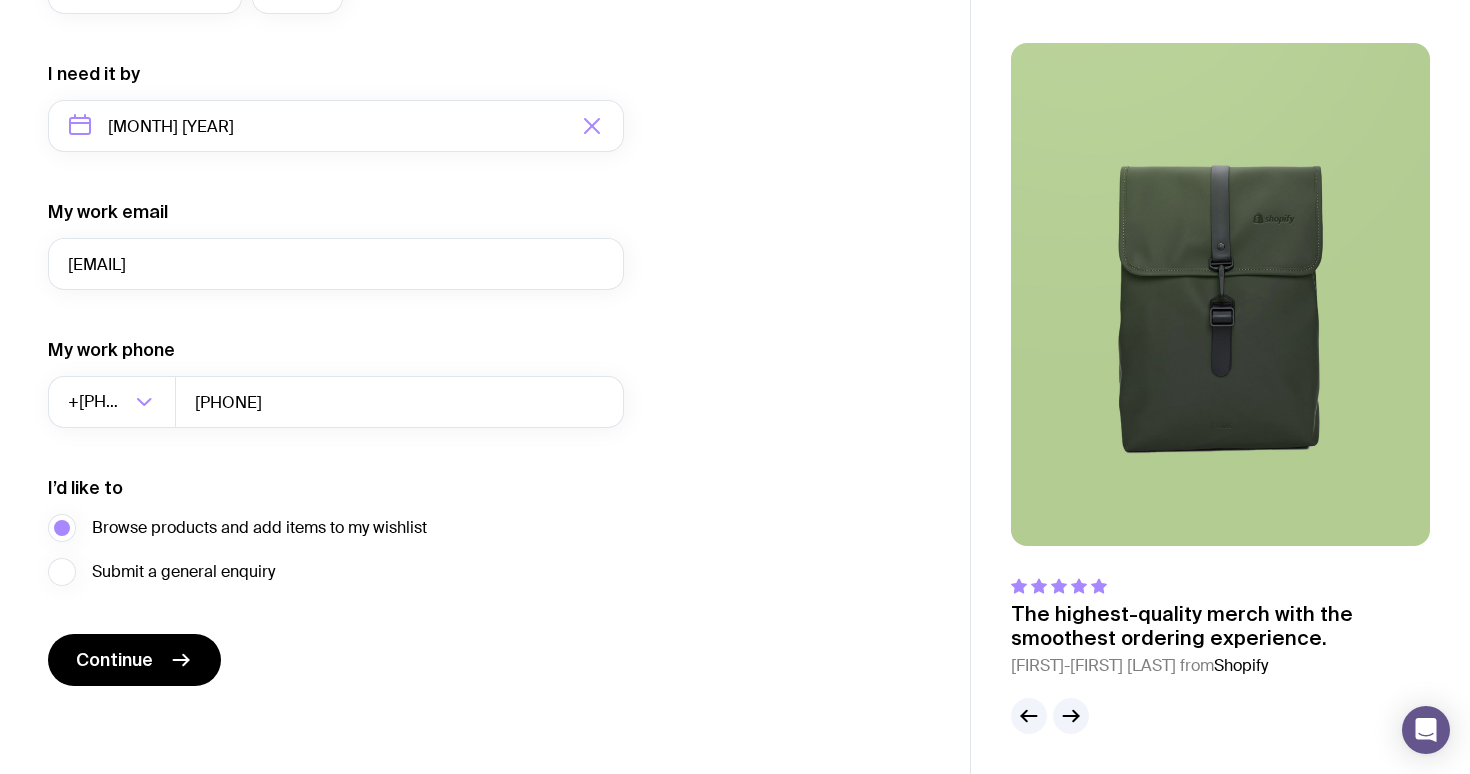 scroll, scrollTop: 0, scrollLeft: 0, axis: both 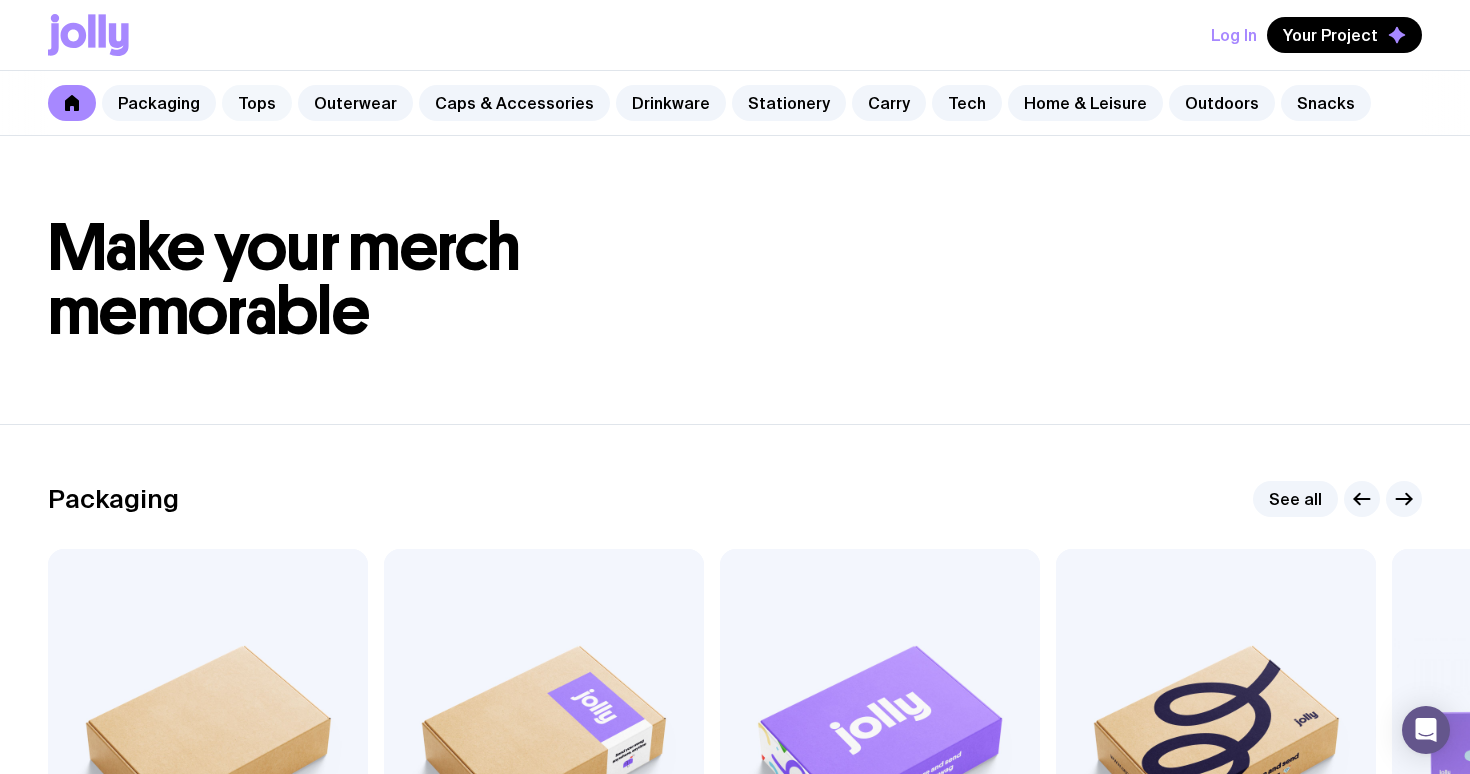 click on "Tops" 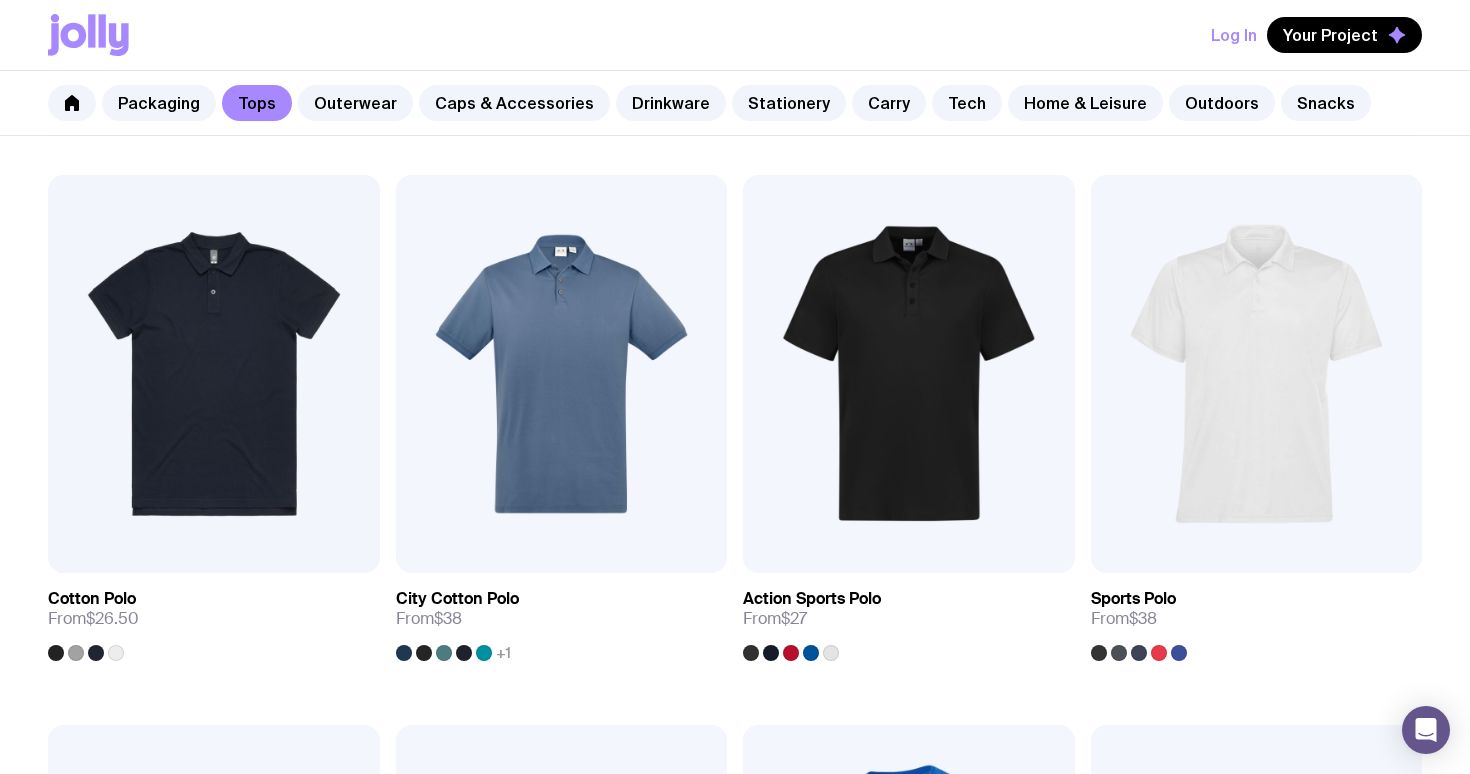 scroll, scrollTop: 893, scrollLeft: 0, axis: vertical 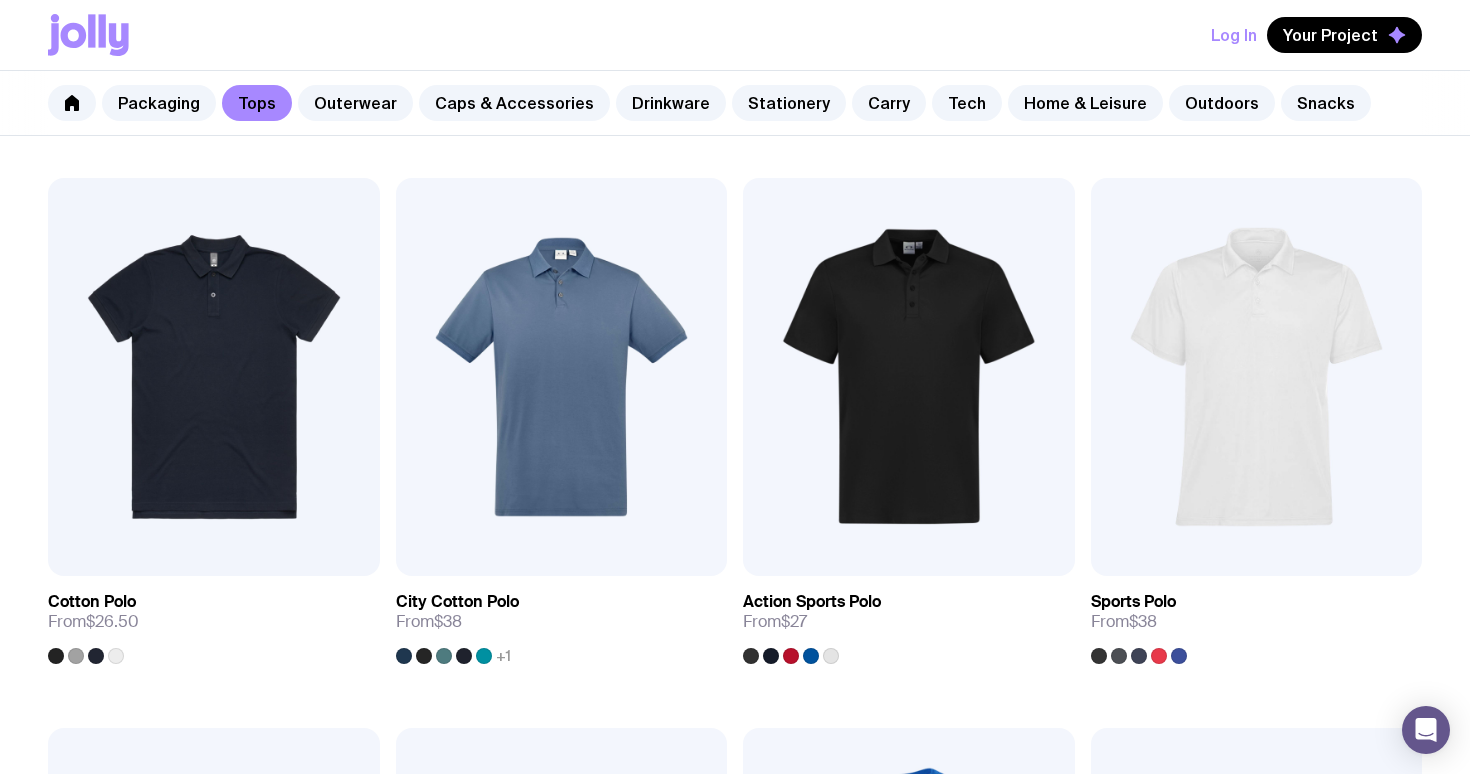 click at bounding box center [562, 377] 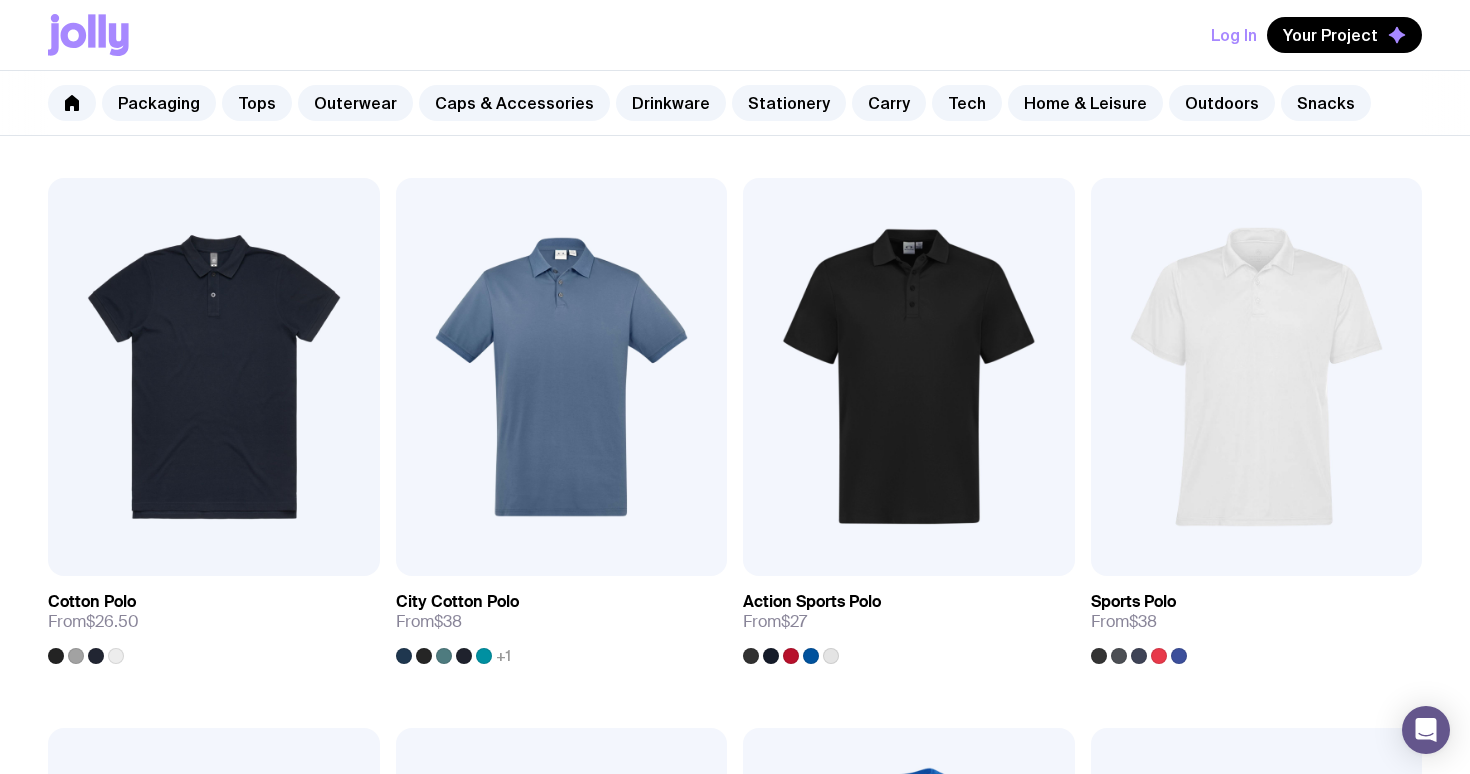scroll, scrollTop: 0, scrollLeft: 0, axis: both 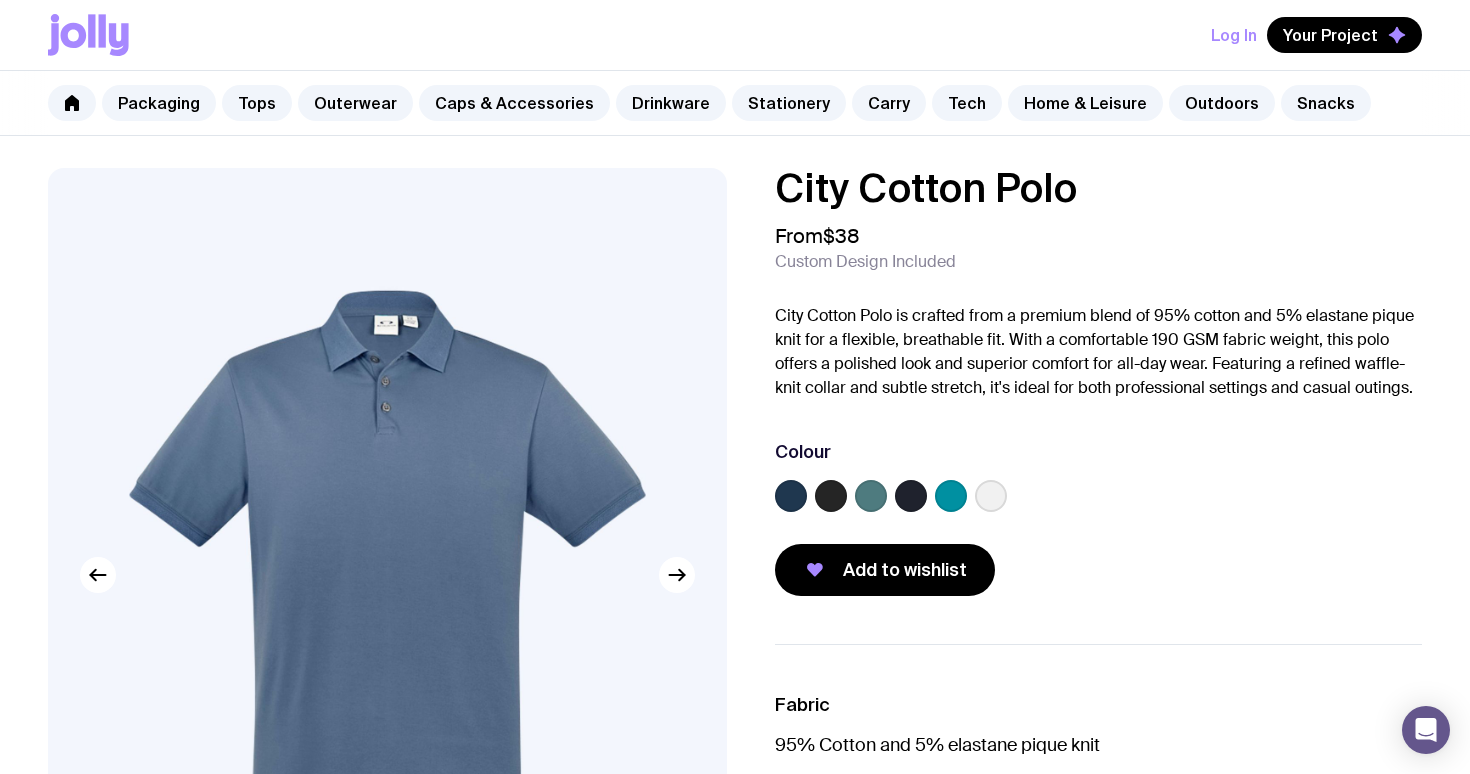 click 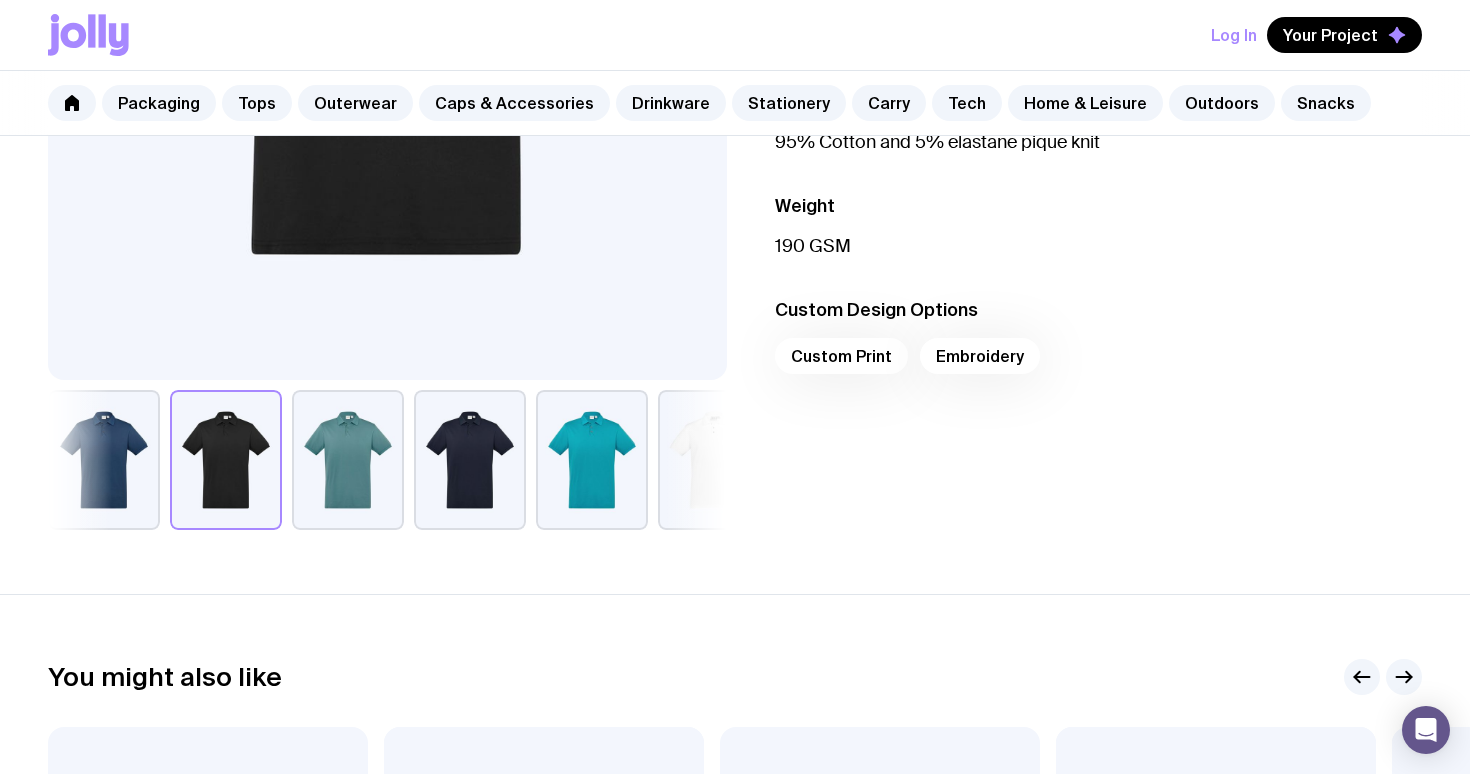 scroll, scrollTop: 605, scrollLeft: 0, axis: vertical 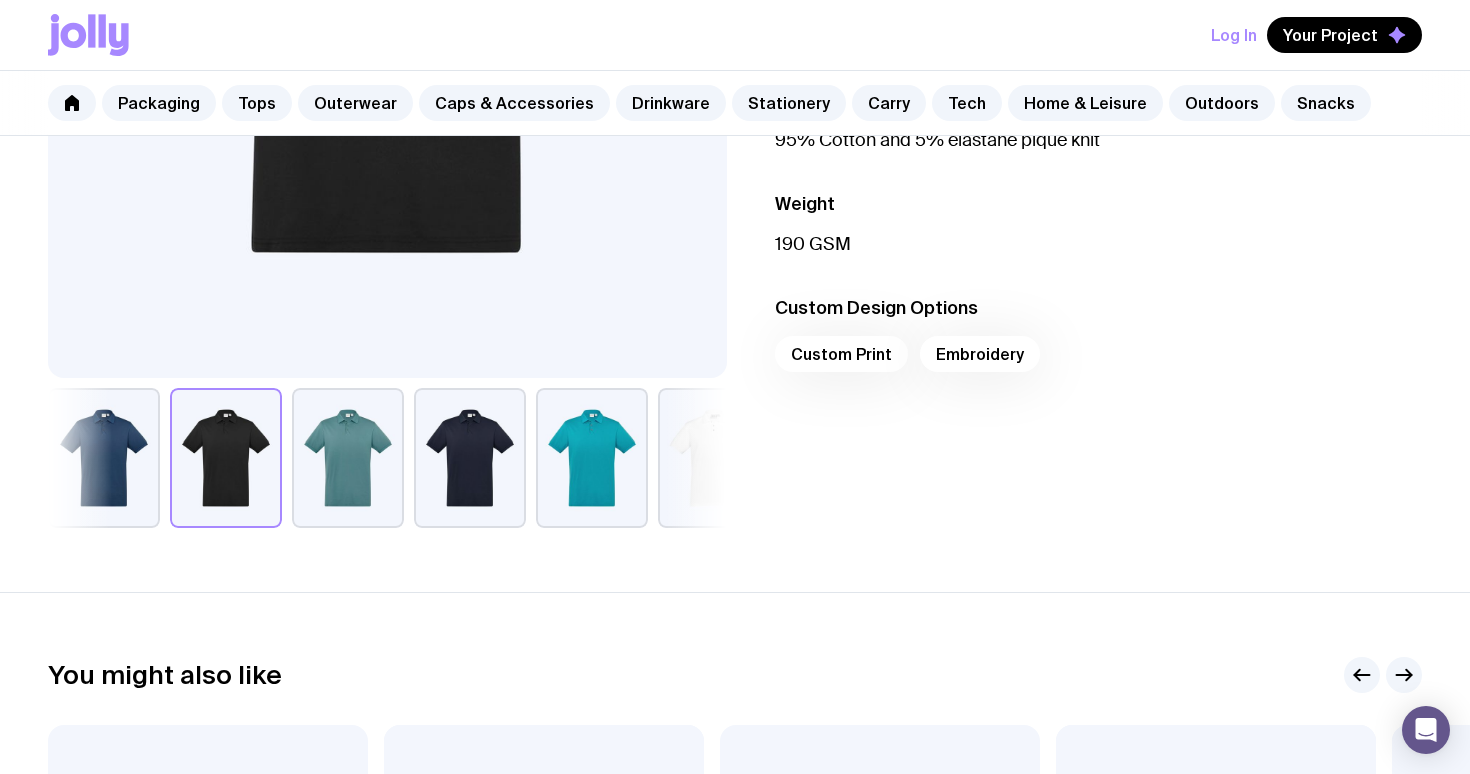 click on "Custom Print Embroidery" at bounding box center [1098, 360] 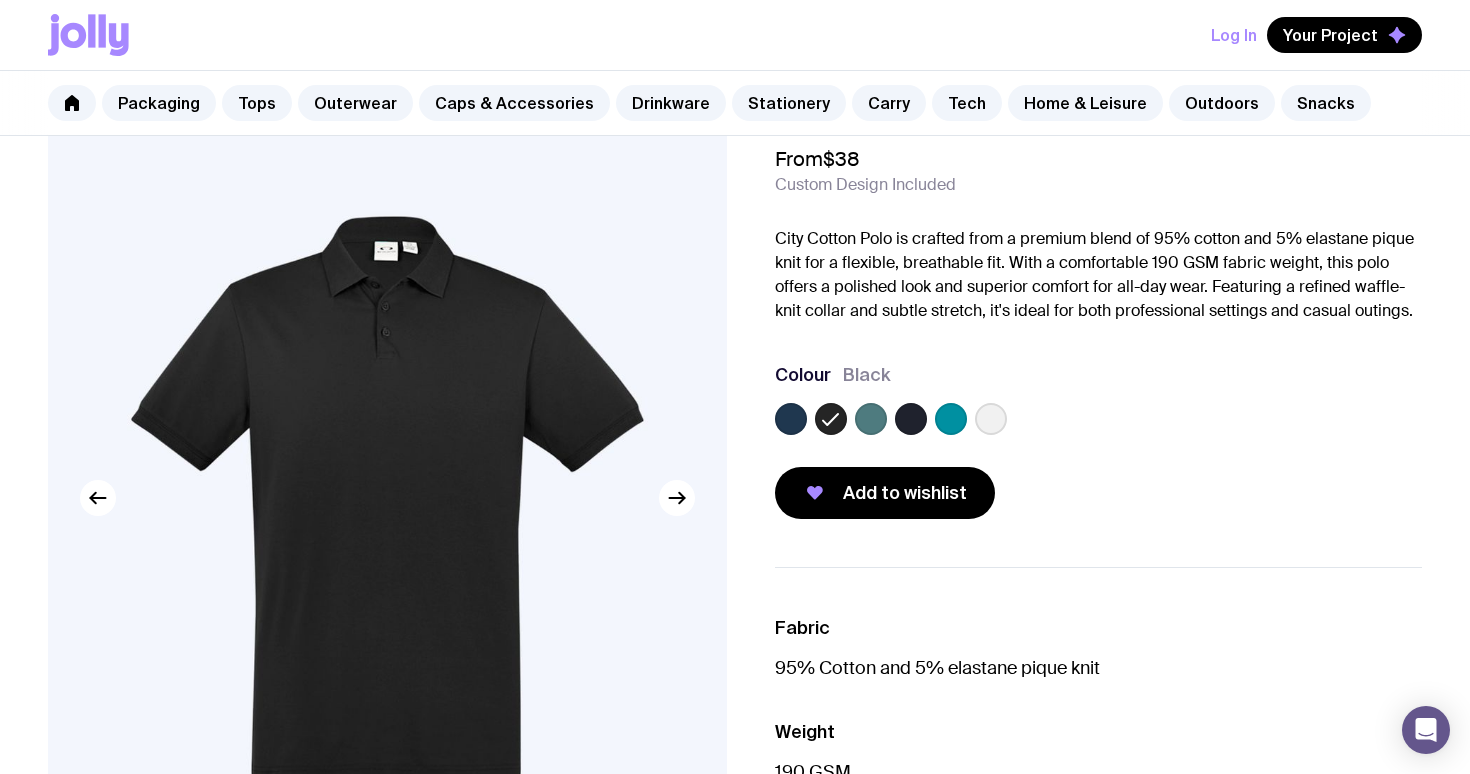scroll, scrollTop: 91, scrollLeft: 0, axis: vertical 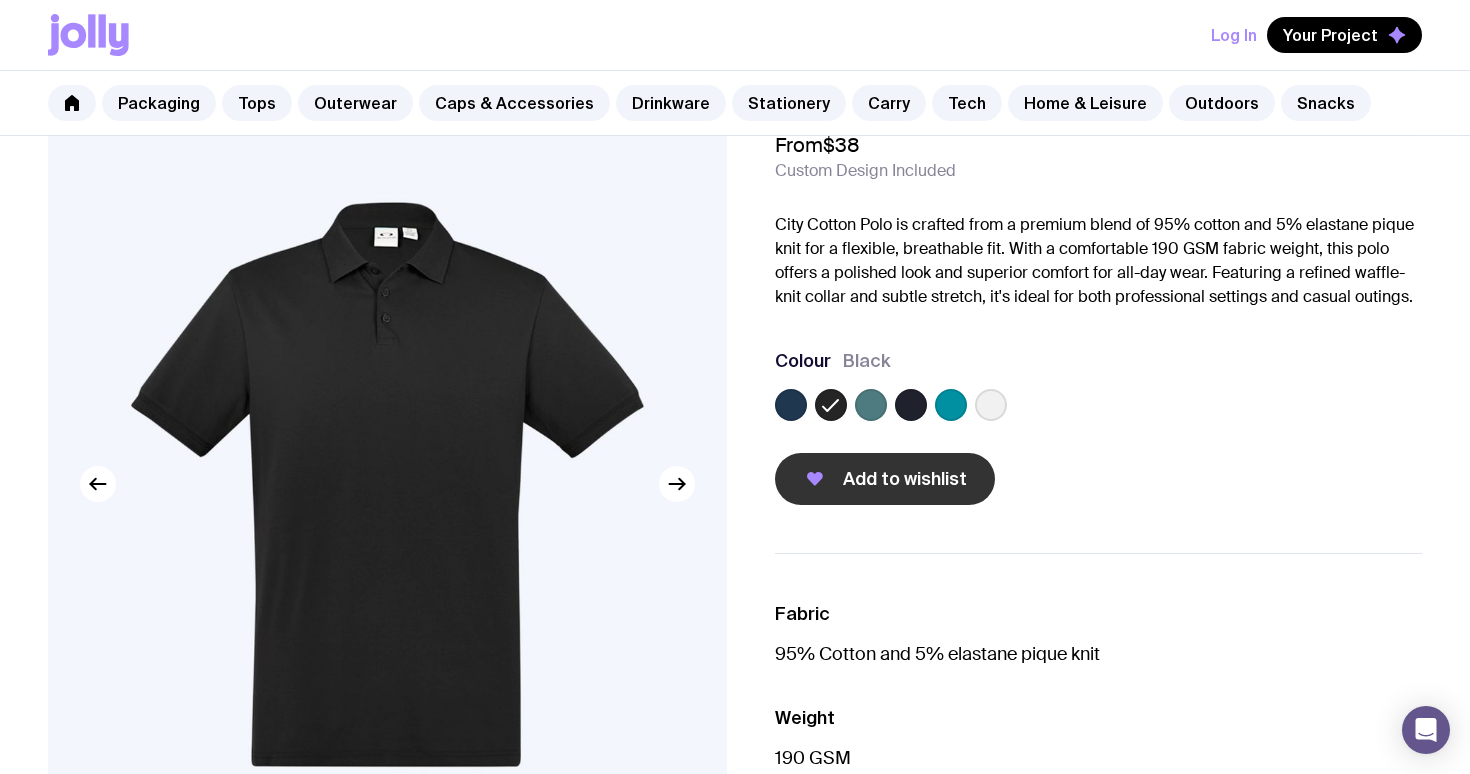 click on "Add to wishlist" 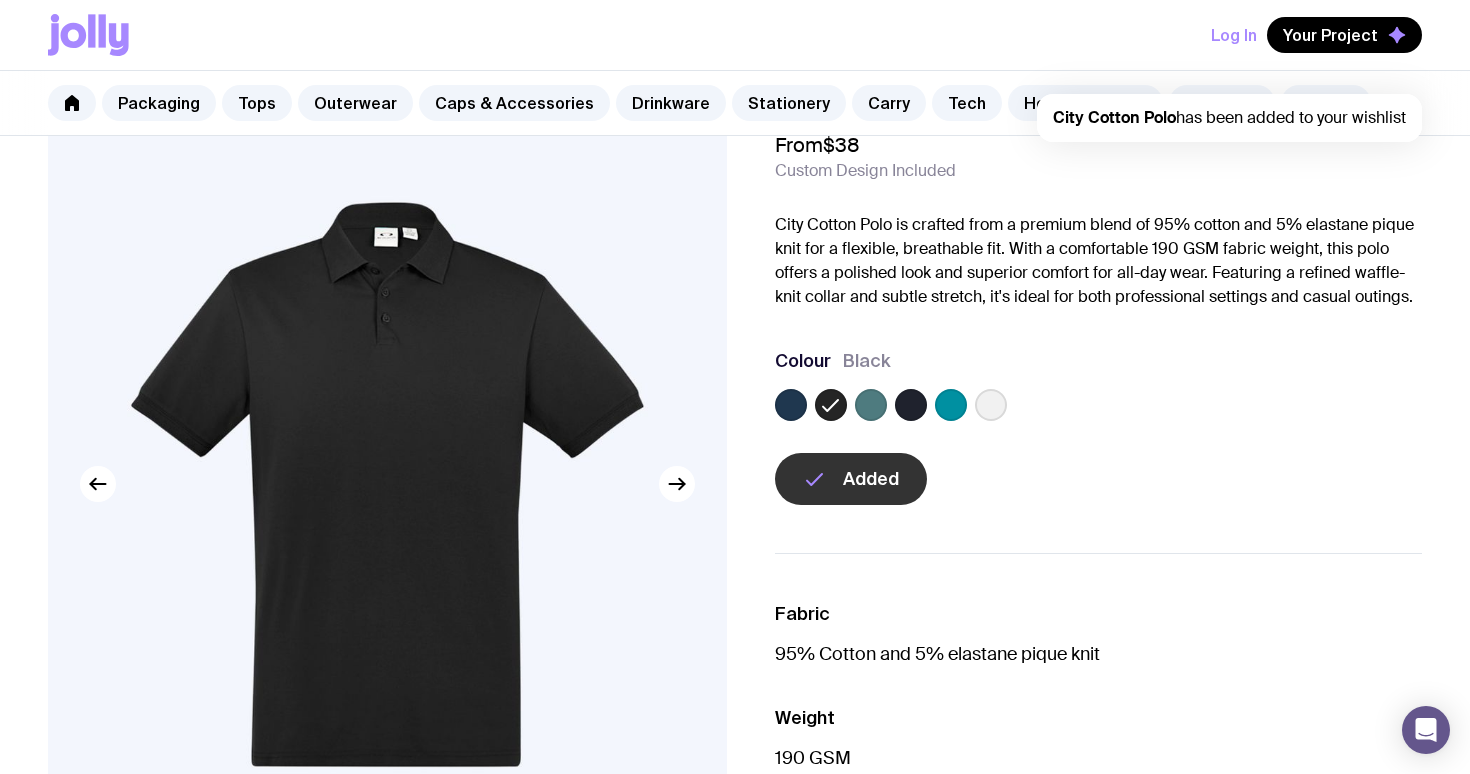 scroll, scrollTop: 0, scrollLeft: 0, axis: both 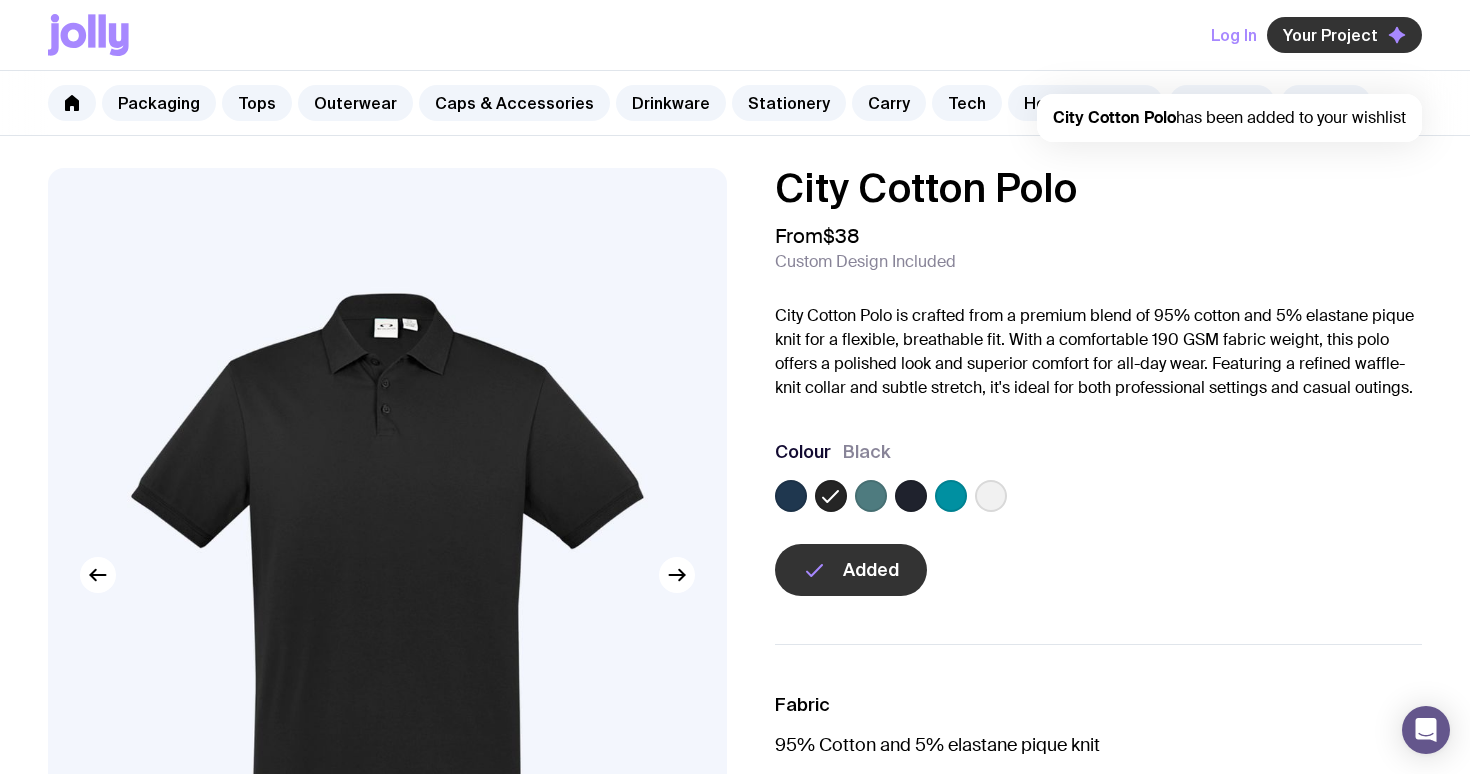 click on "Your Project" 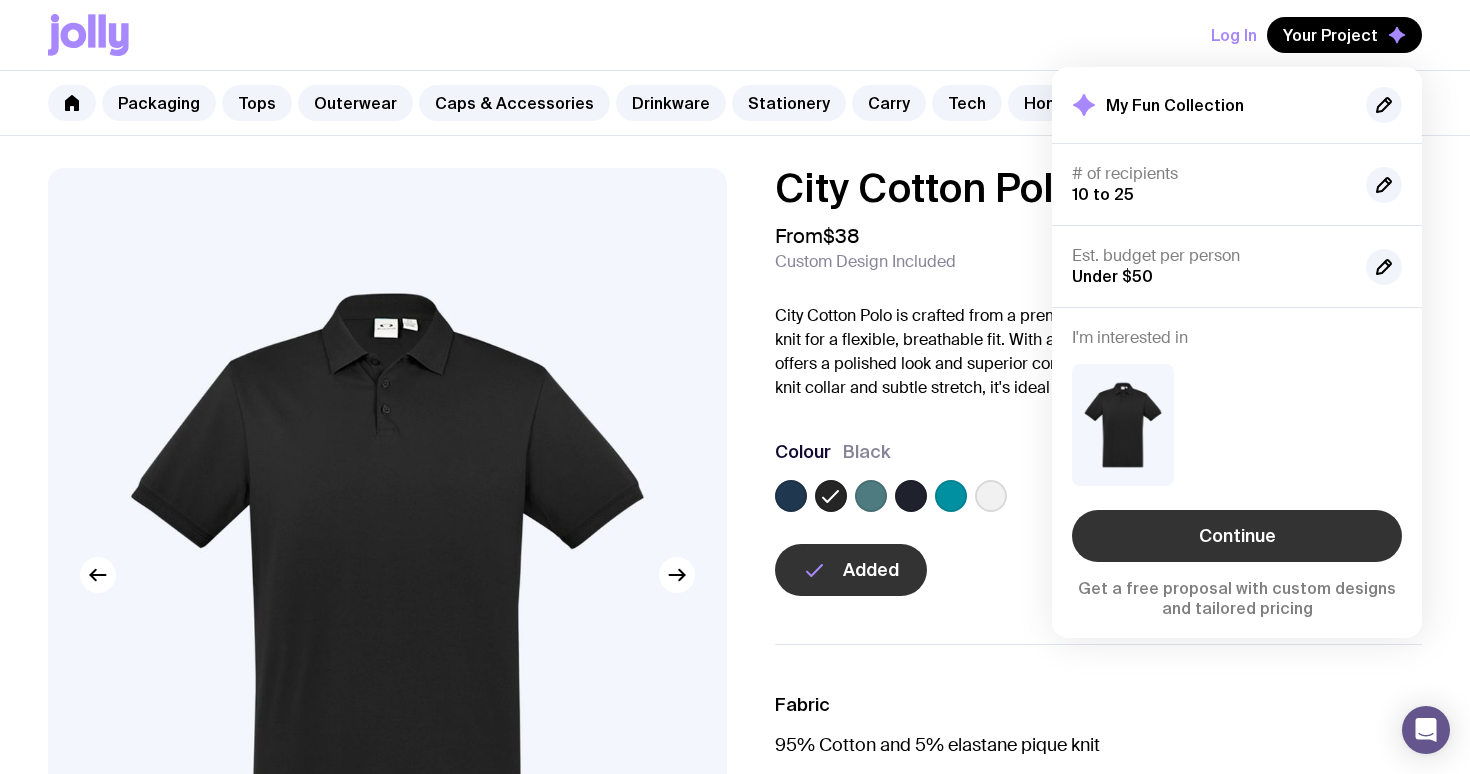 click on "Continue" at bounding box center [1237, 536] 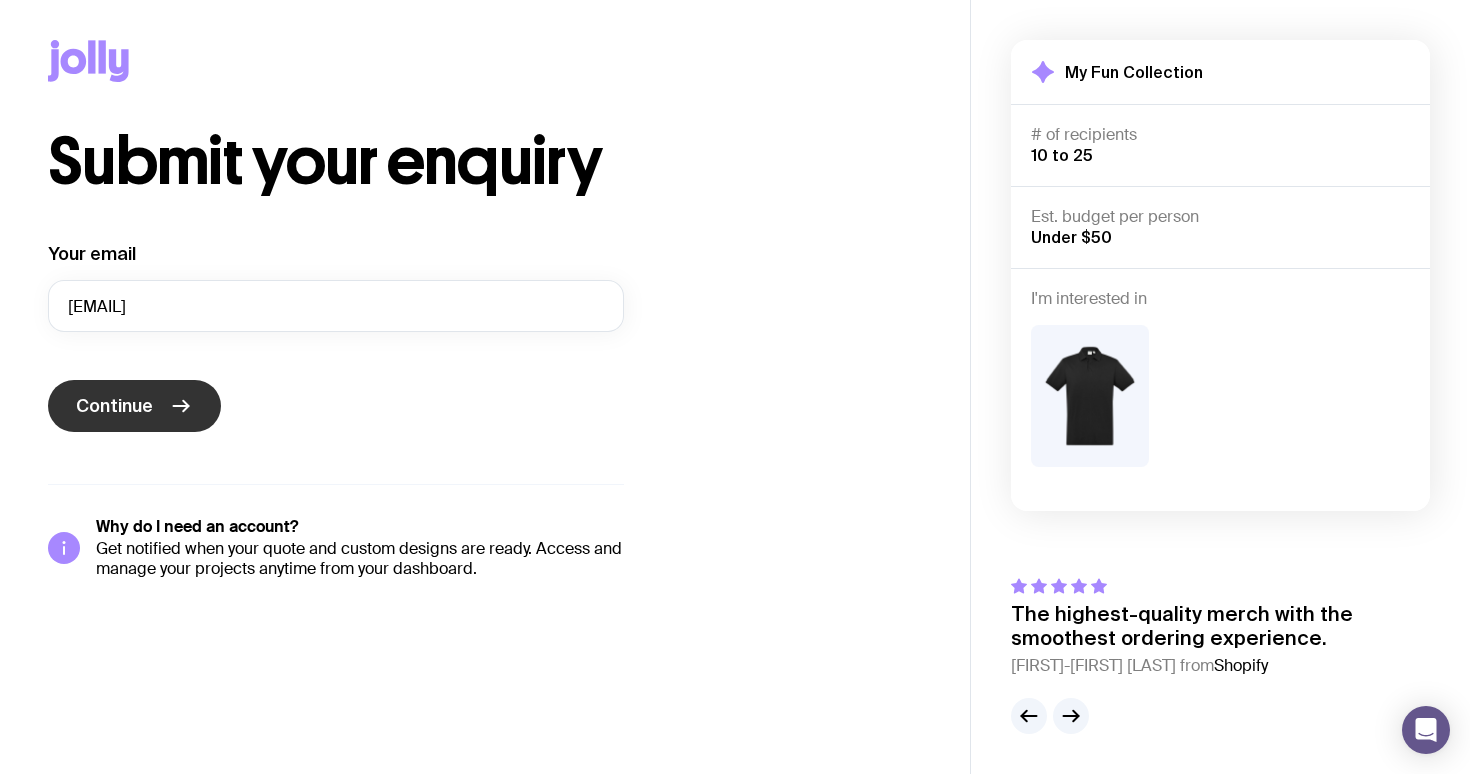 click 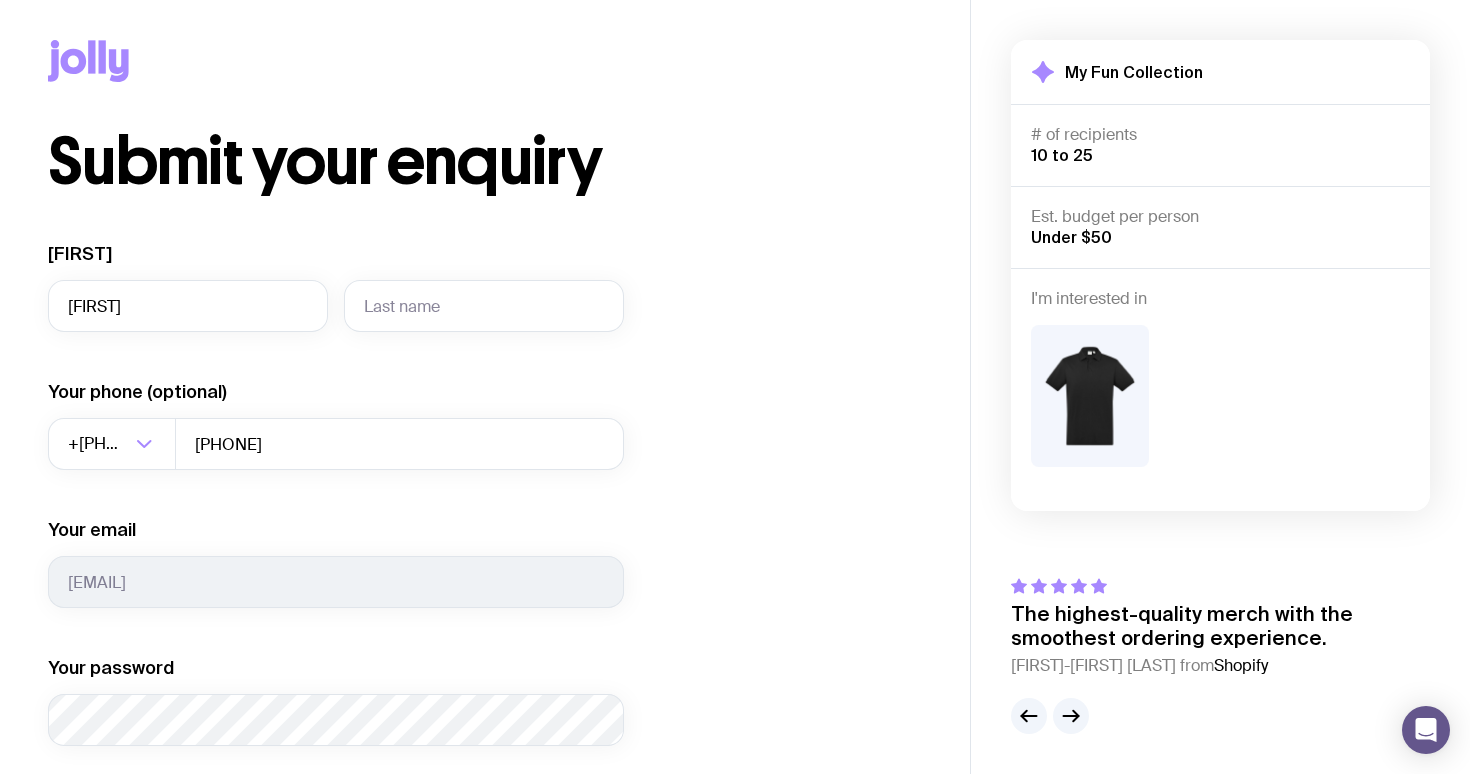 type on "[FIRST]" 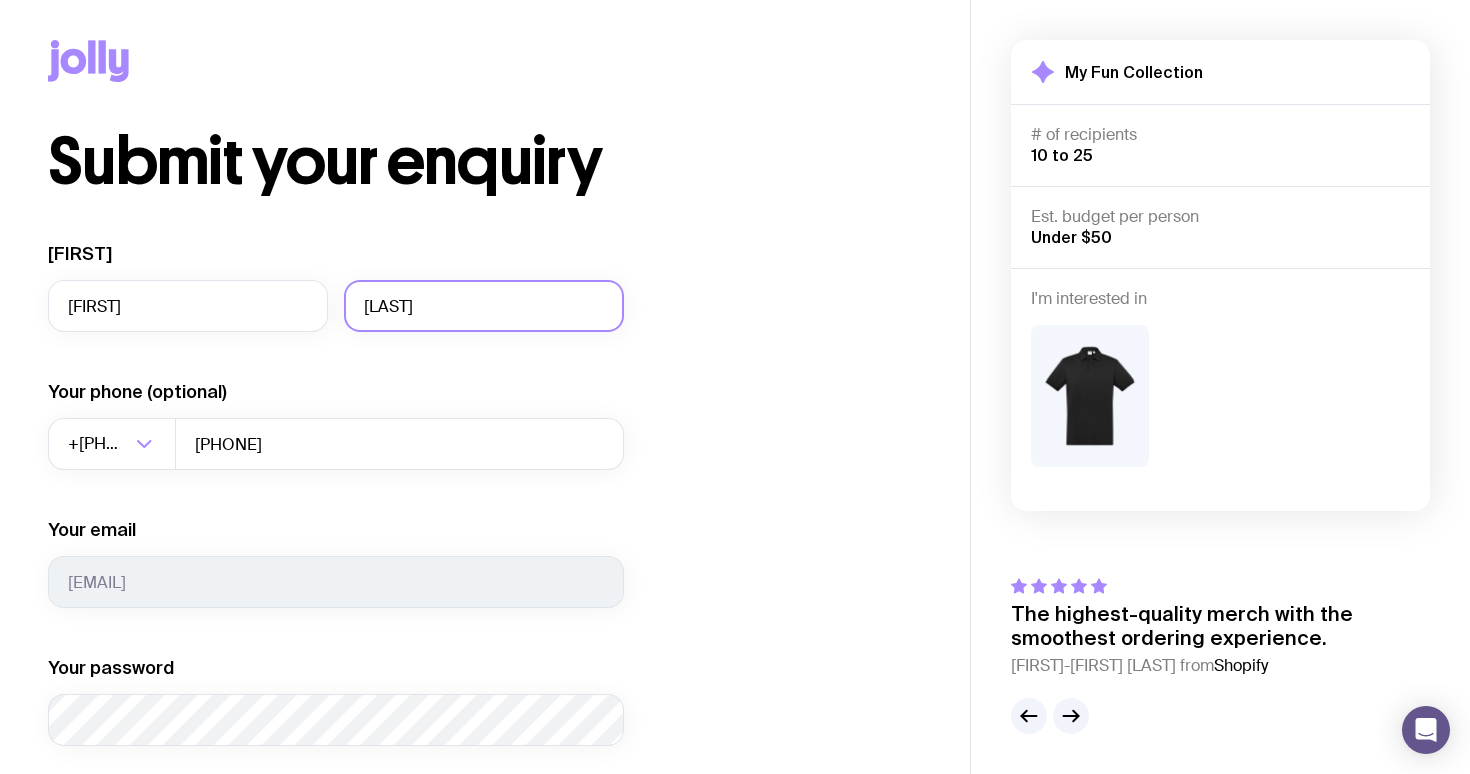 type on "[LAST]" 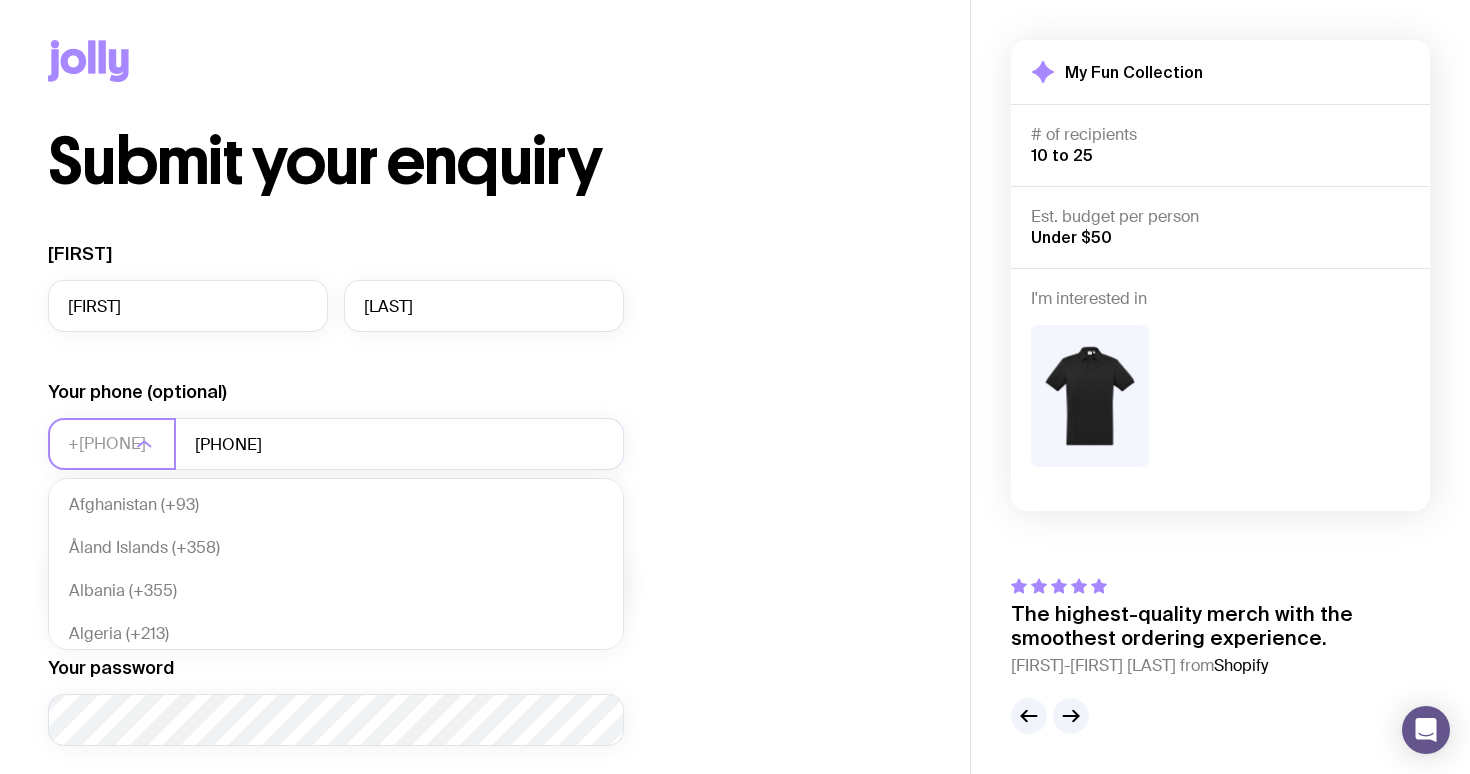 scroll, scrollTop: 433, scrollLeft: 0, axis: vertical 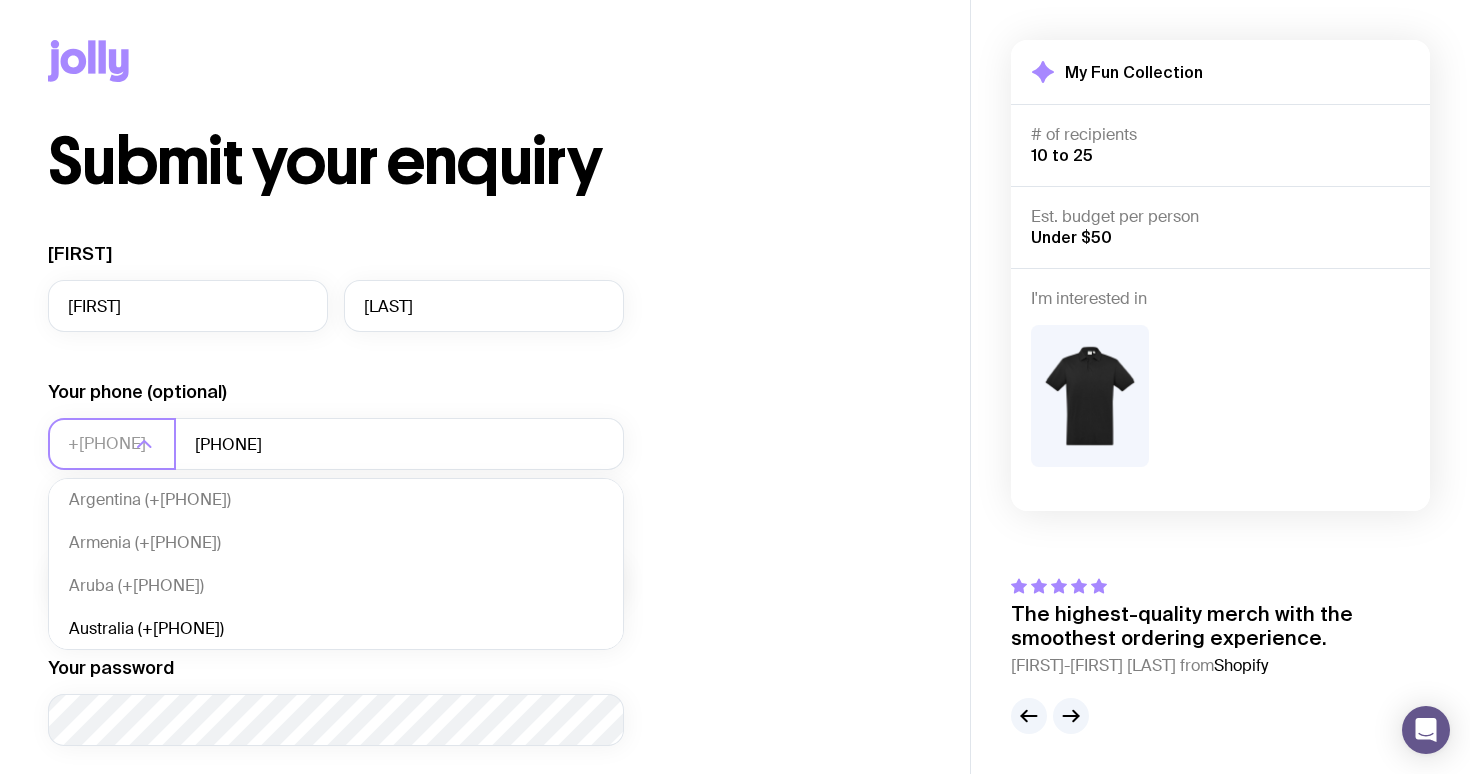 click on "Mexico (+[PHONE])" 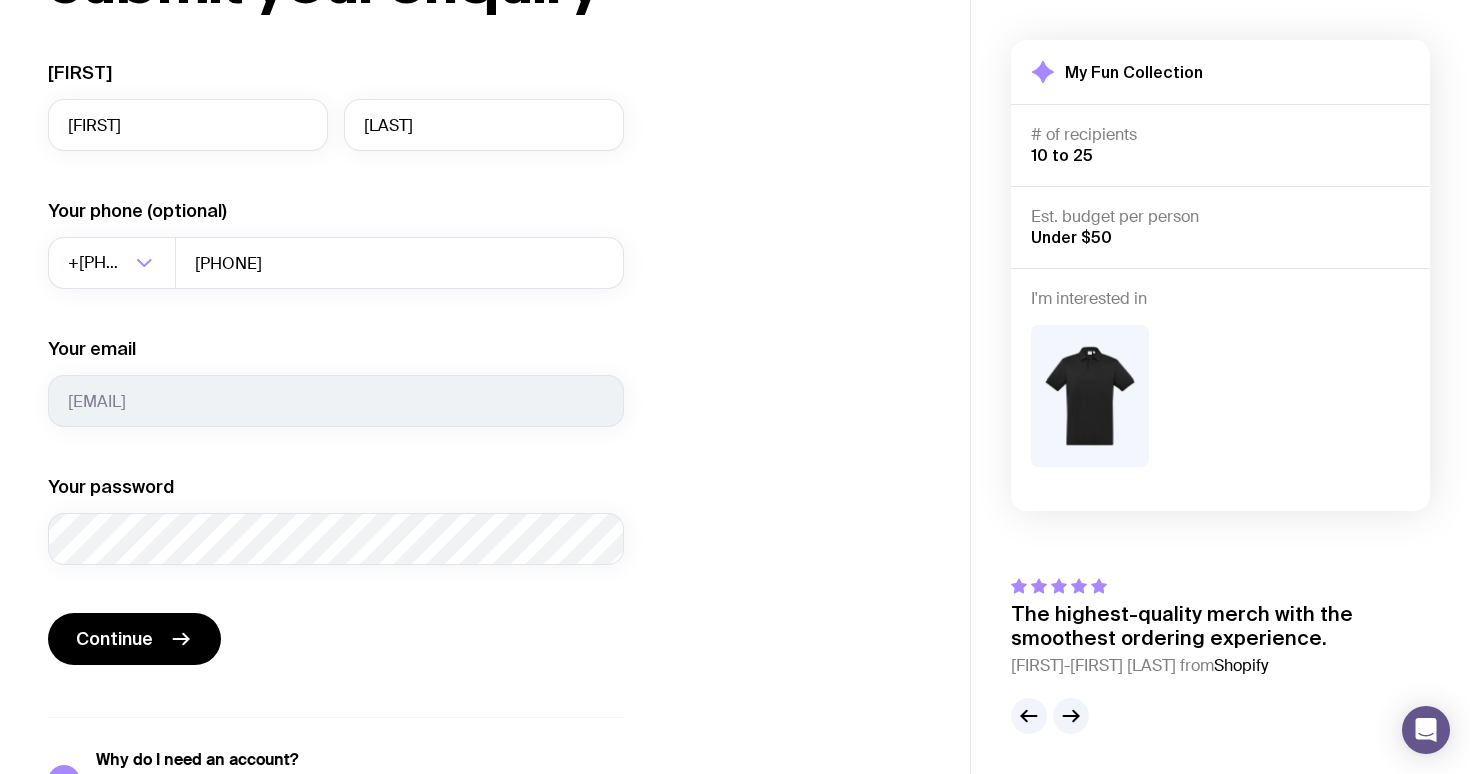 scroll, scrollTop: 231, scrollLeft: 0, axis: vertical 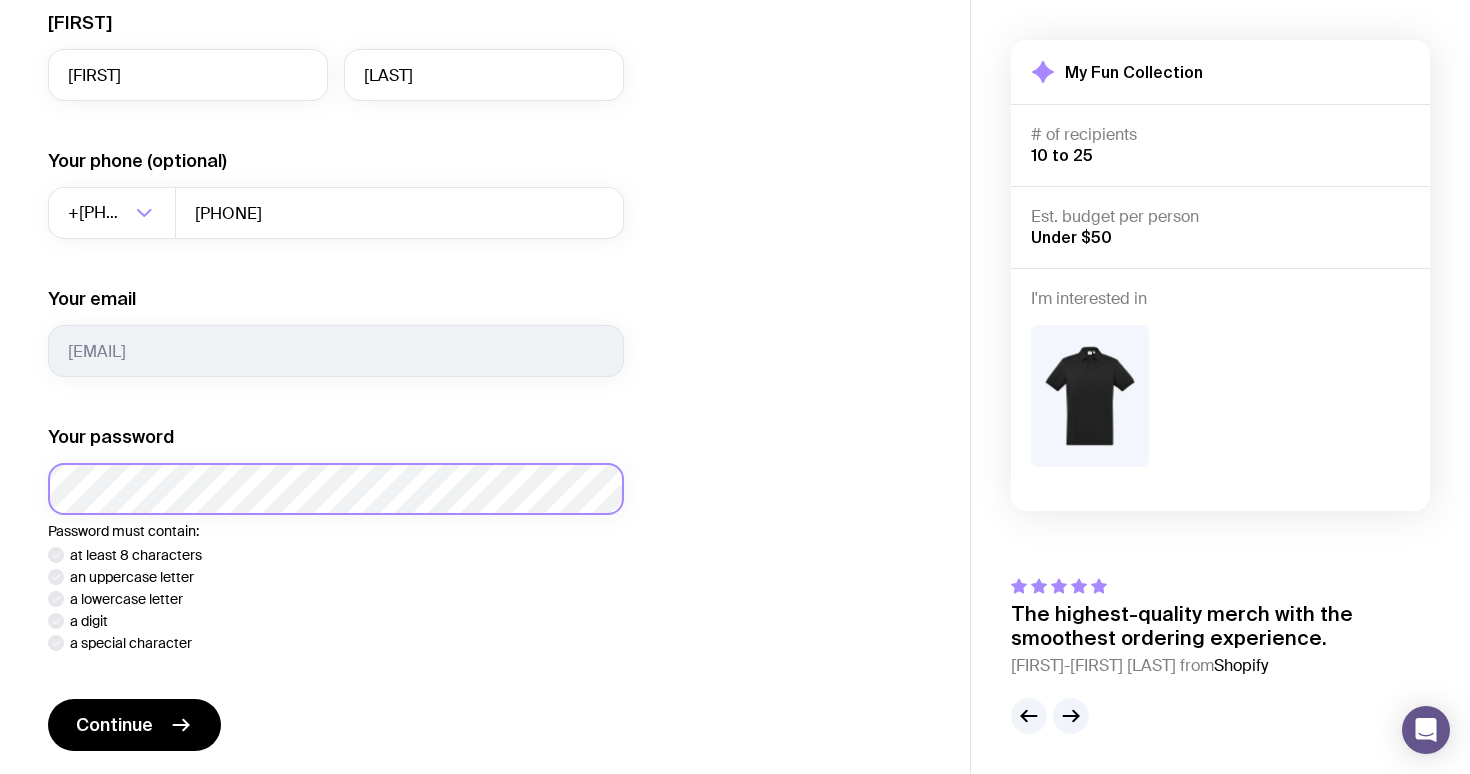 click at bounding box center (0, 1088) 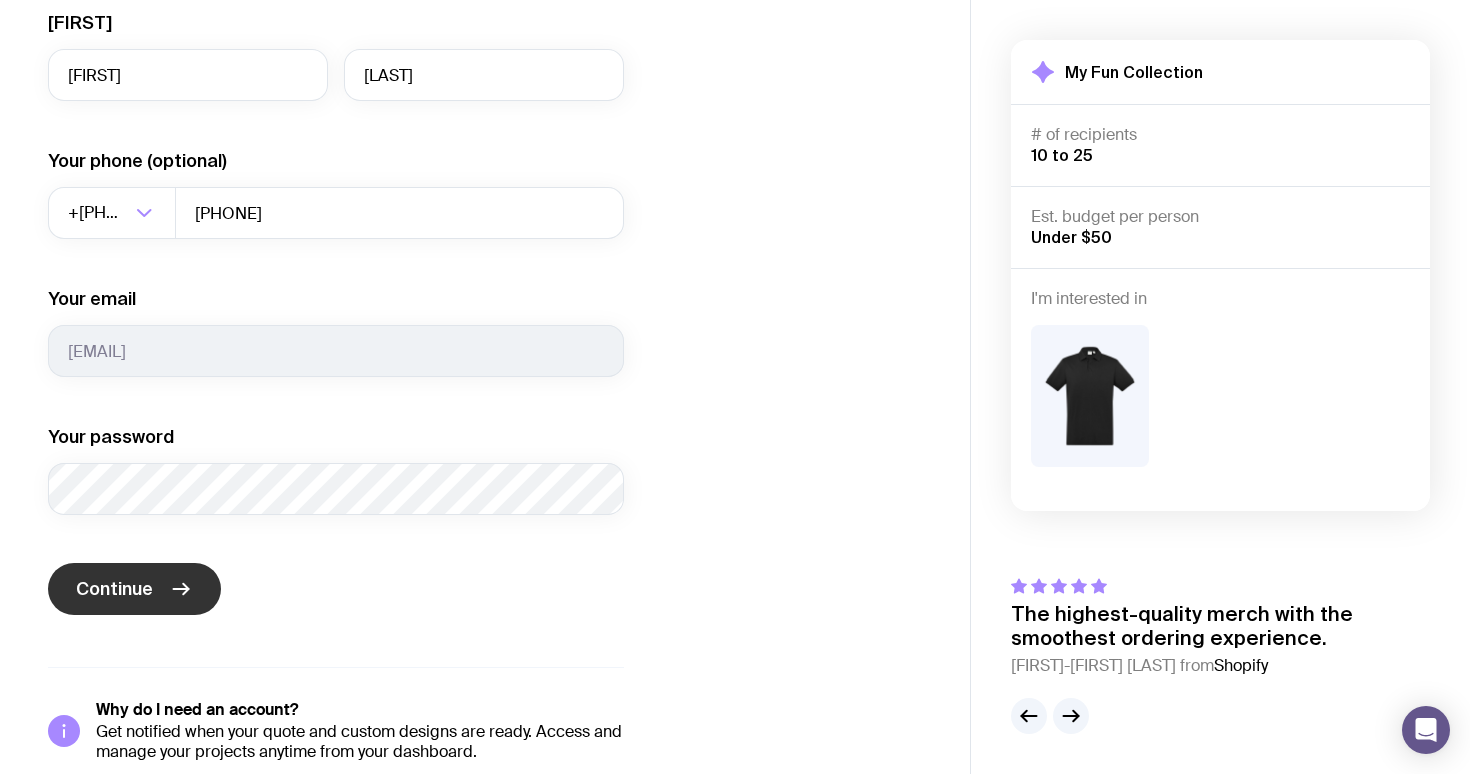 click on "Continue" 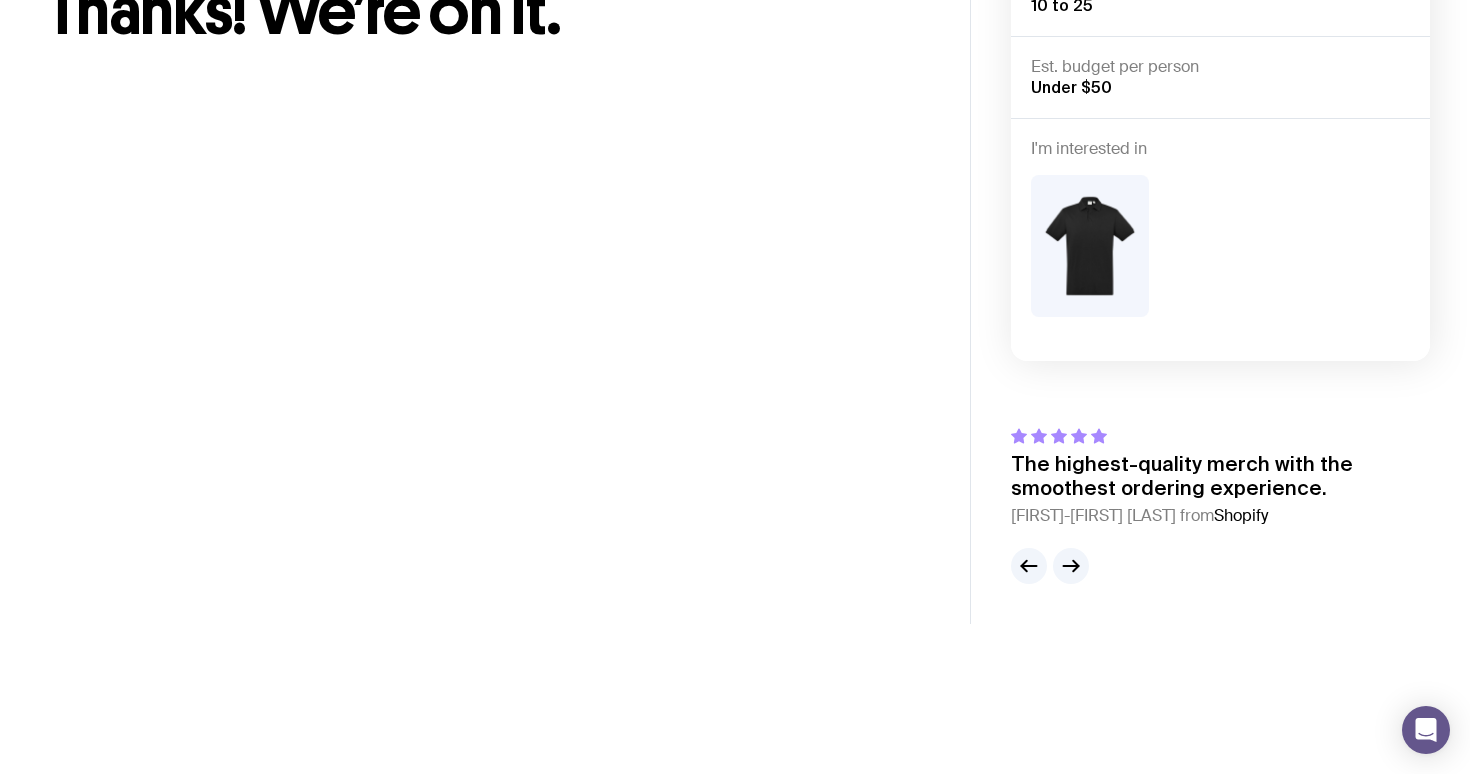 scroll, scrollTop: 0, scrollLeft: 0, axis: both 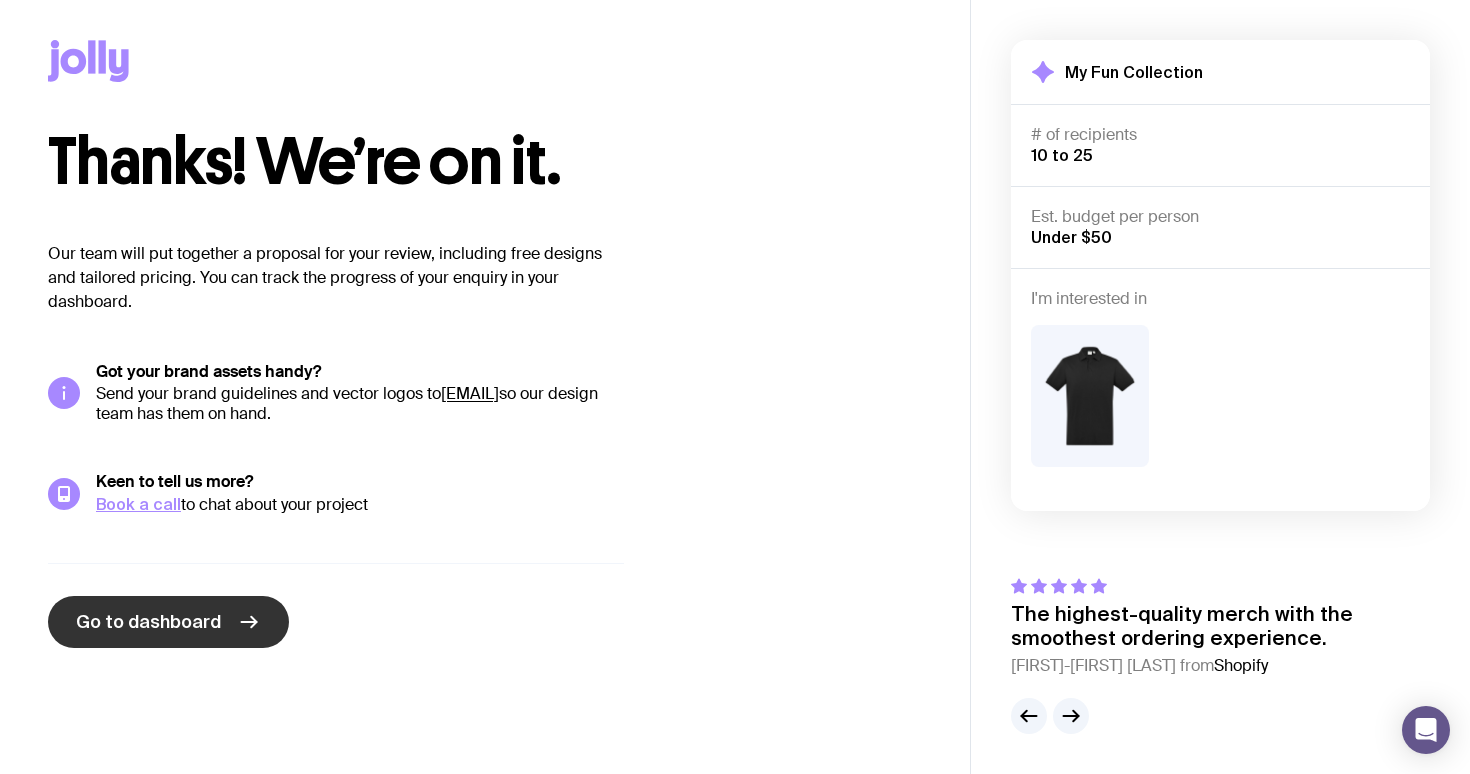 click on "Go to dashboard" 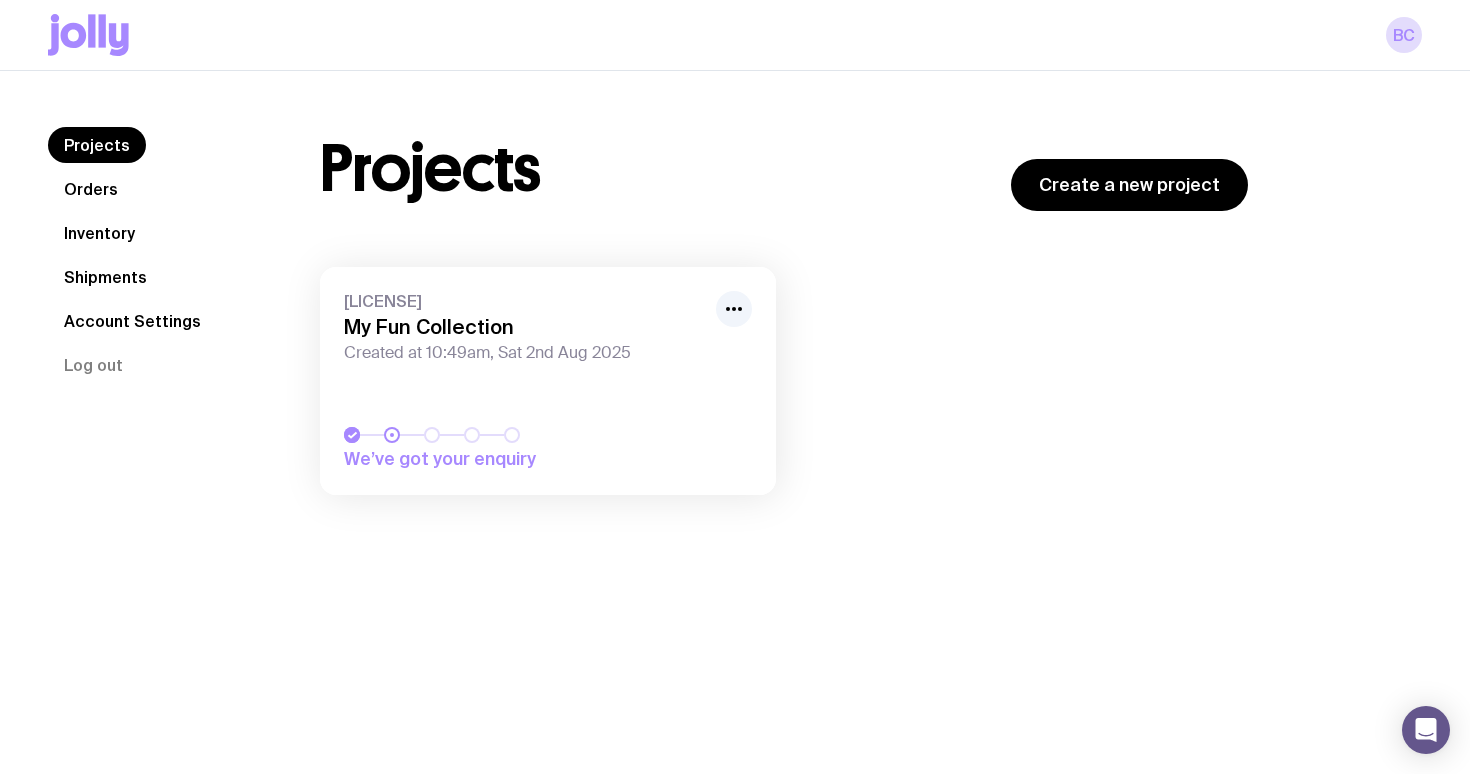click on "Created at 10:49am, Sat 2nd Aug 2025" at bounding box center [524, 353] 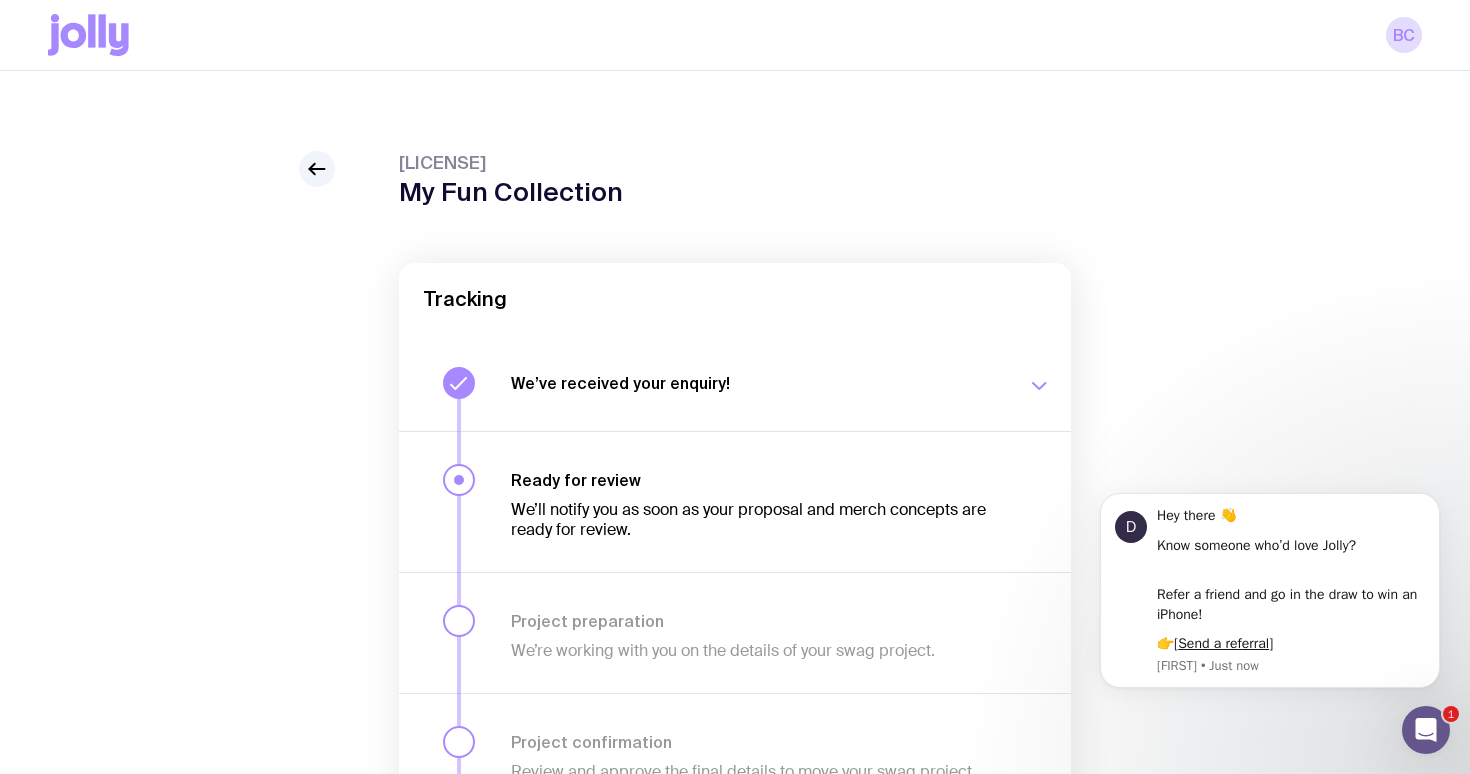 scroll, scrollTop: 0, scrollLeft: 0, axis: both 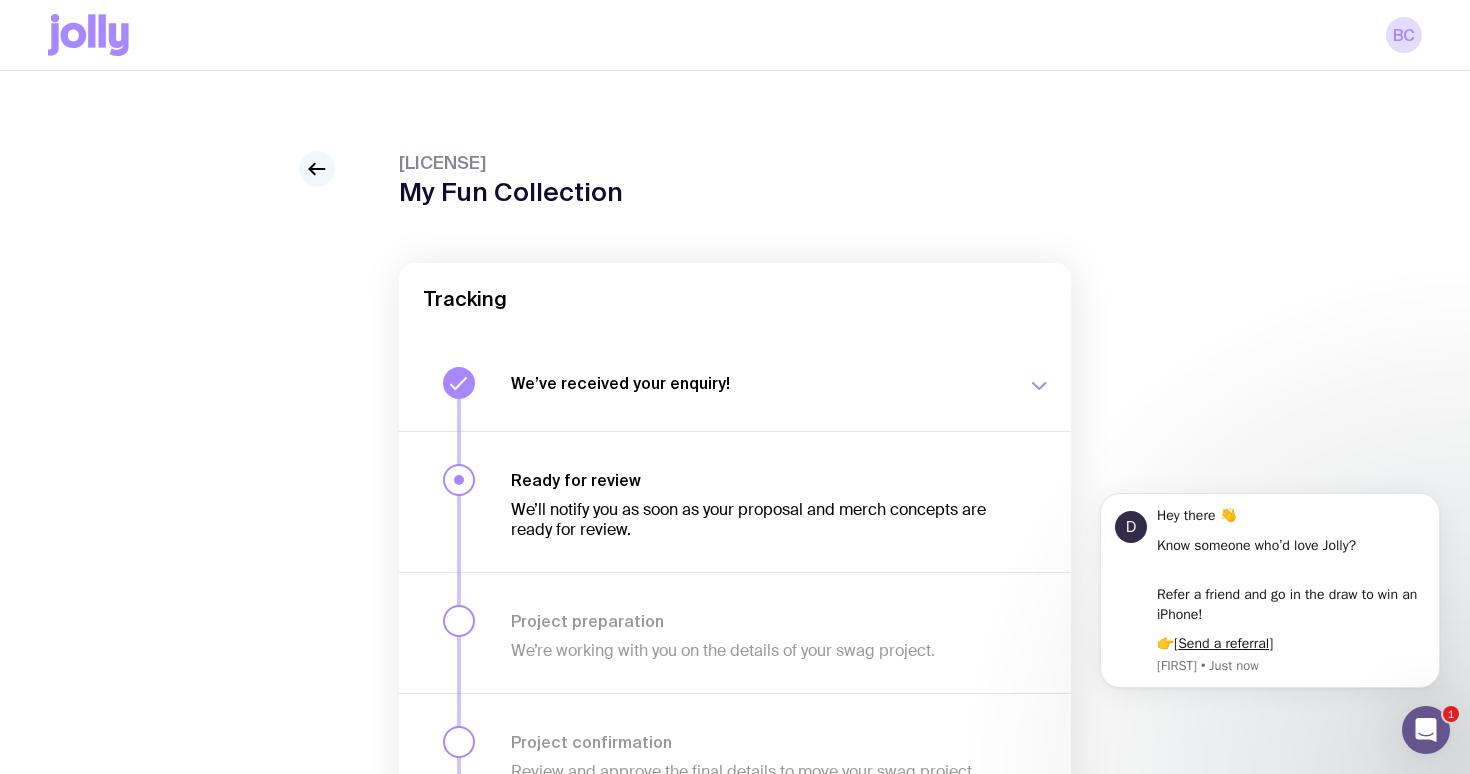 click 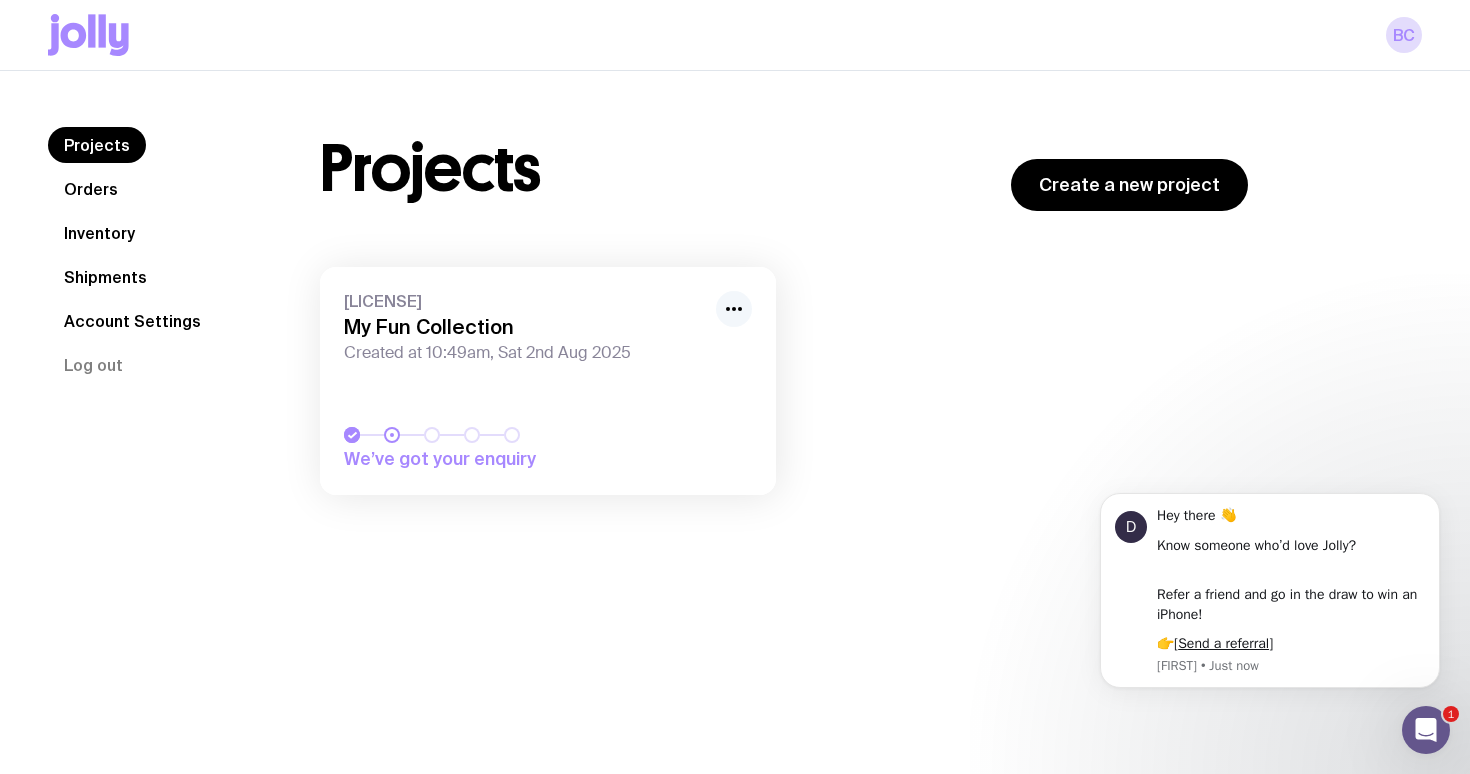 click 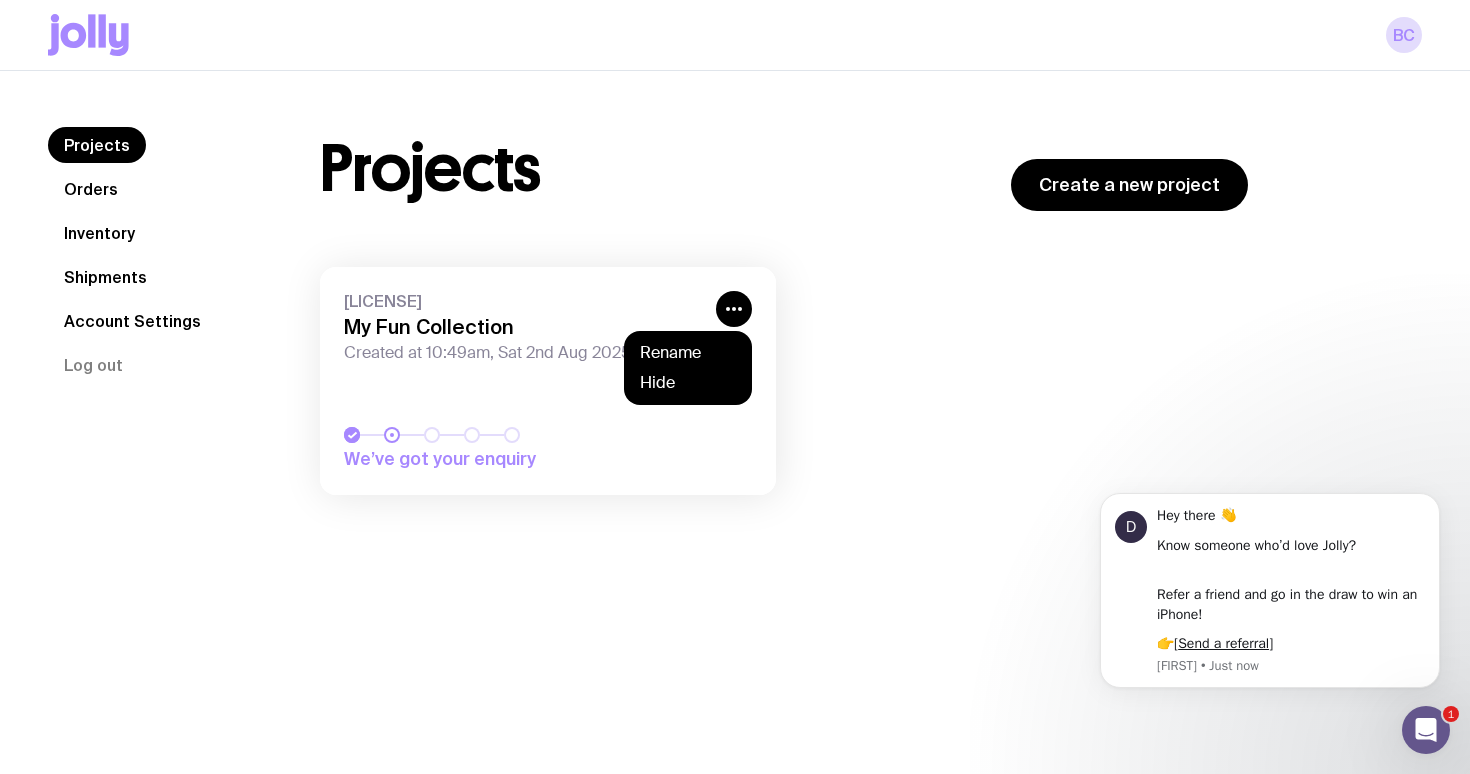 click on "My Fun Collection" at bounding box center (524, 327) 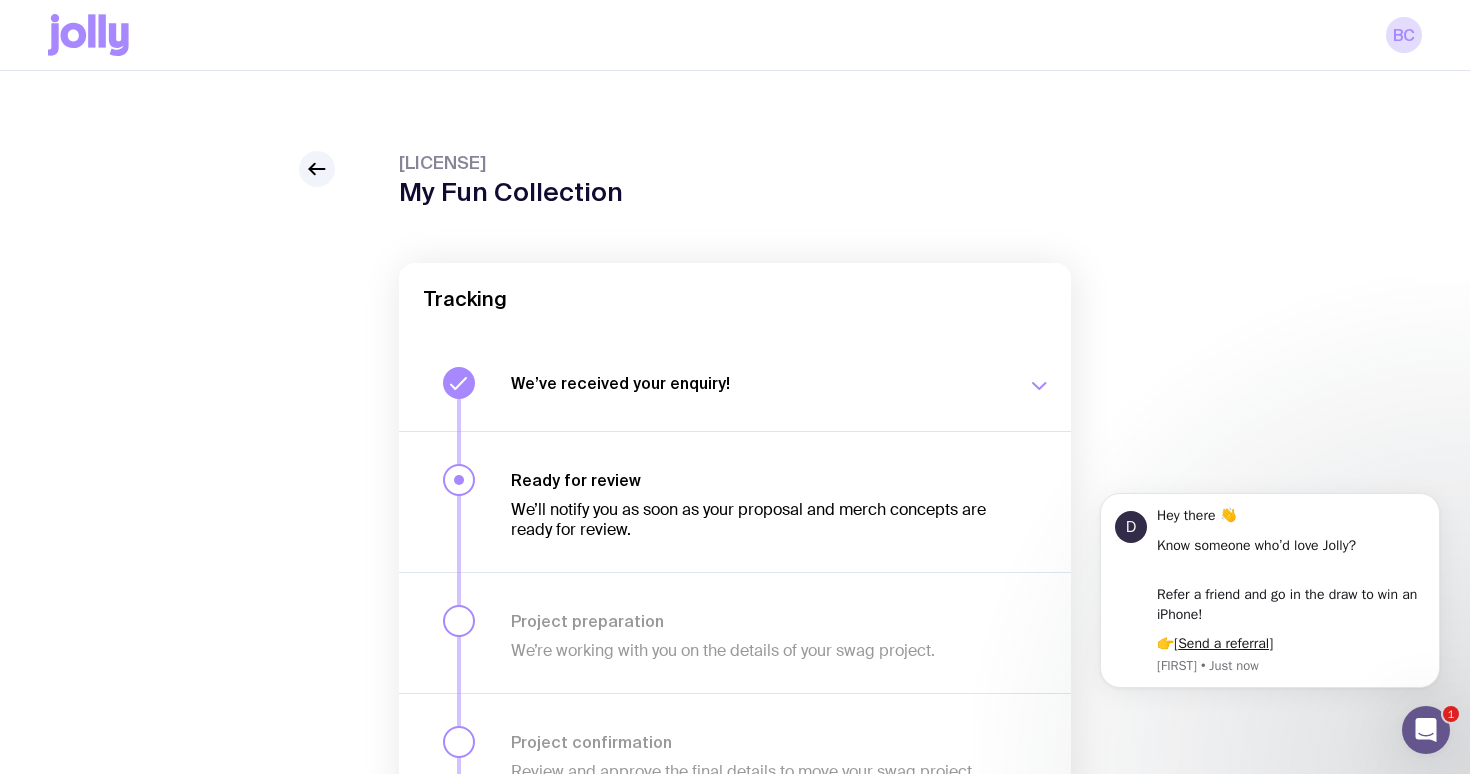 click on "We’ve received your enquiry!" at bounding box center (757, 383) 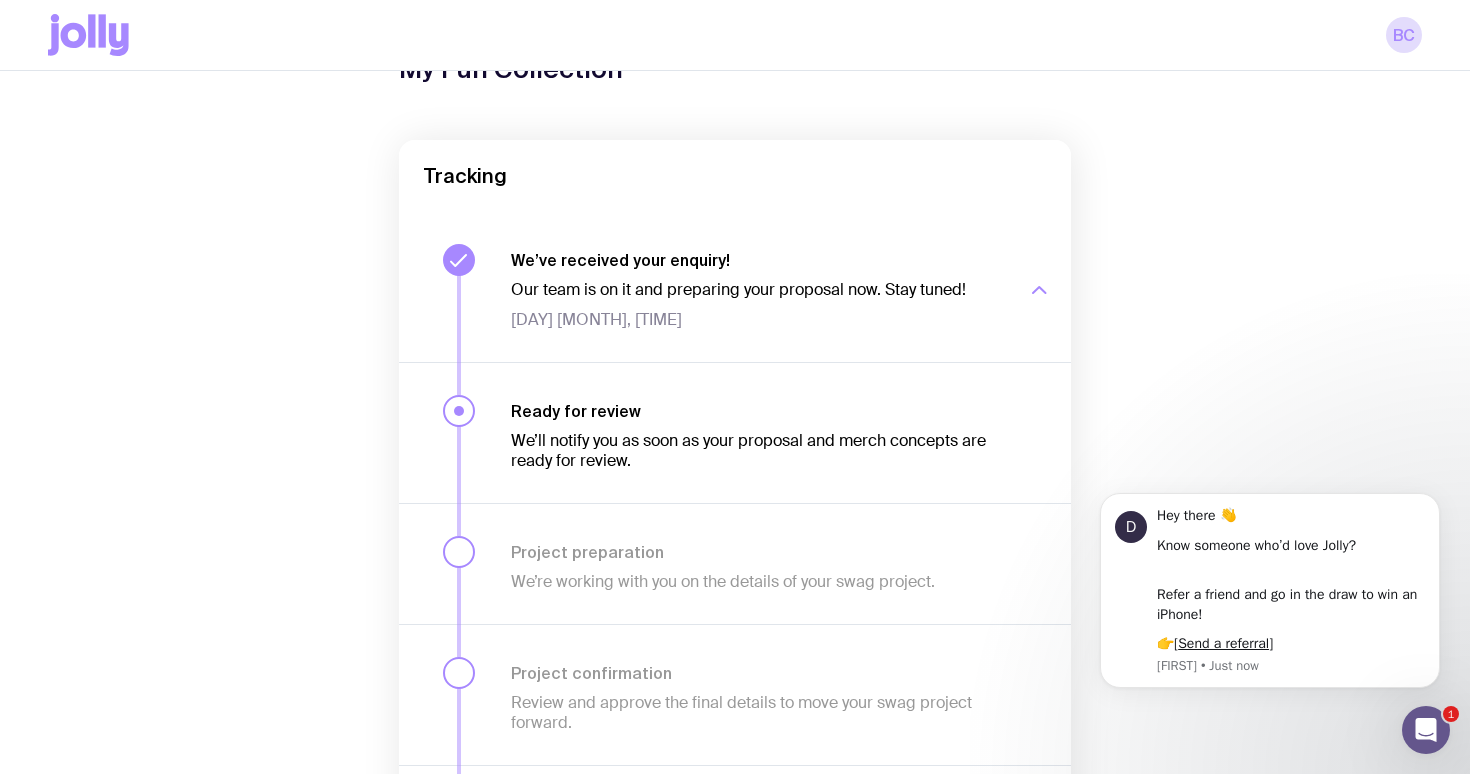 scroll, scrollTop: 315, scrollLeft: 0, axis: vertical 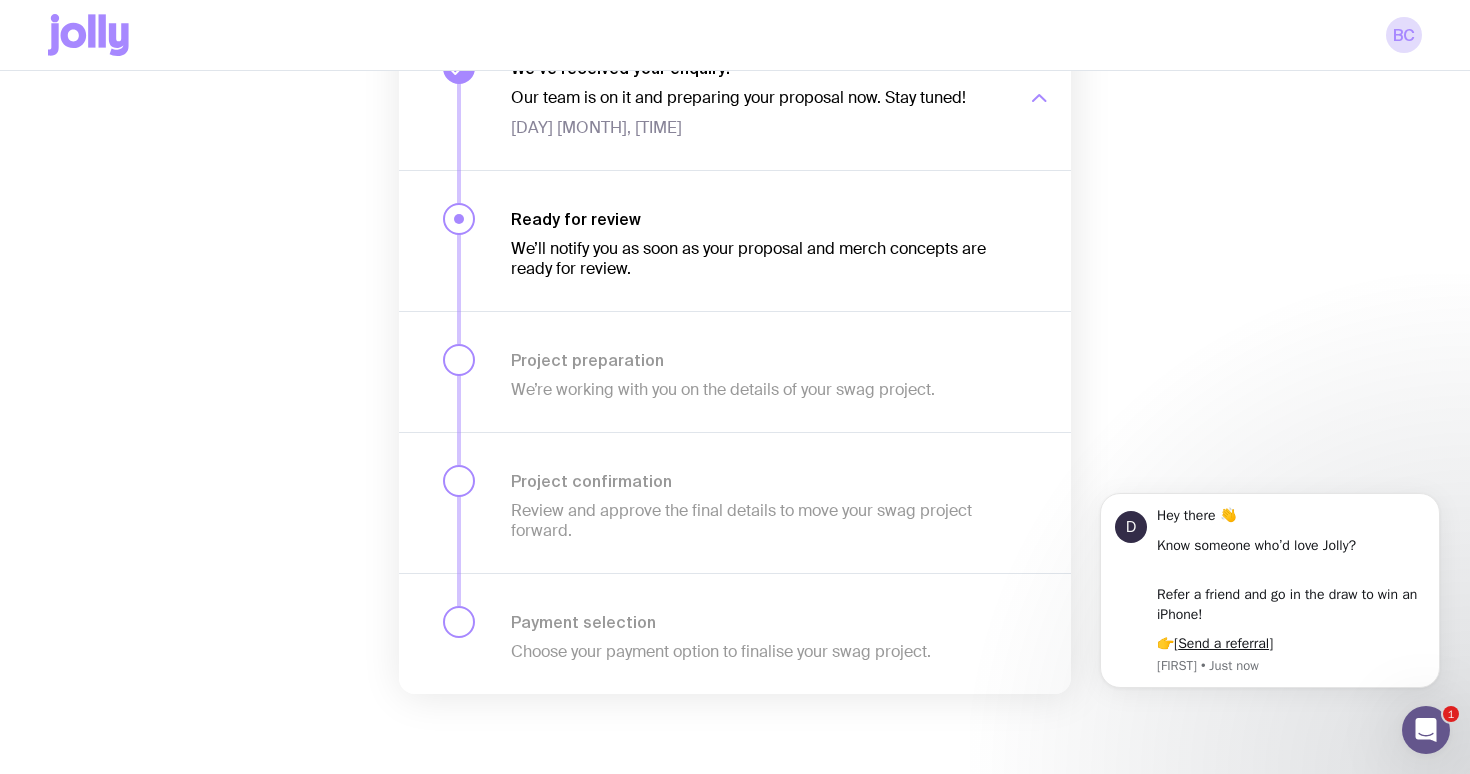 click on "We’ll notify you as soon as your proposal and merch concepts are ready for review." at bounding box center [757, 259] 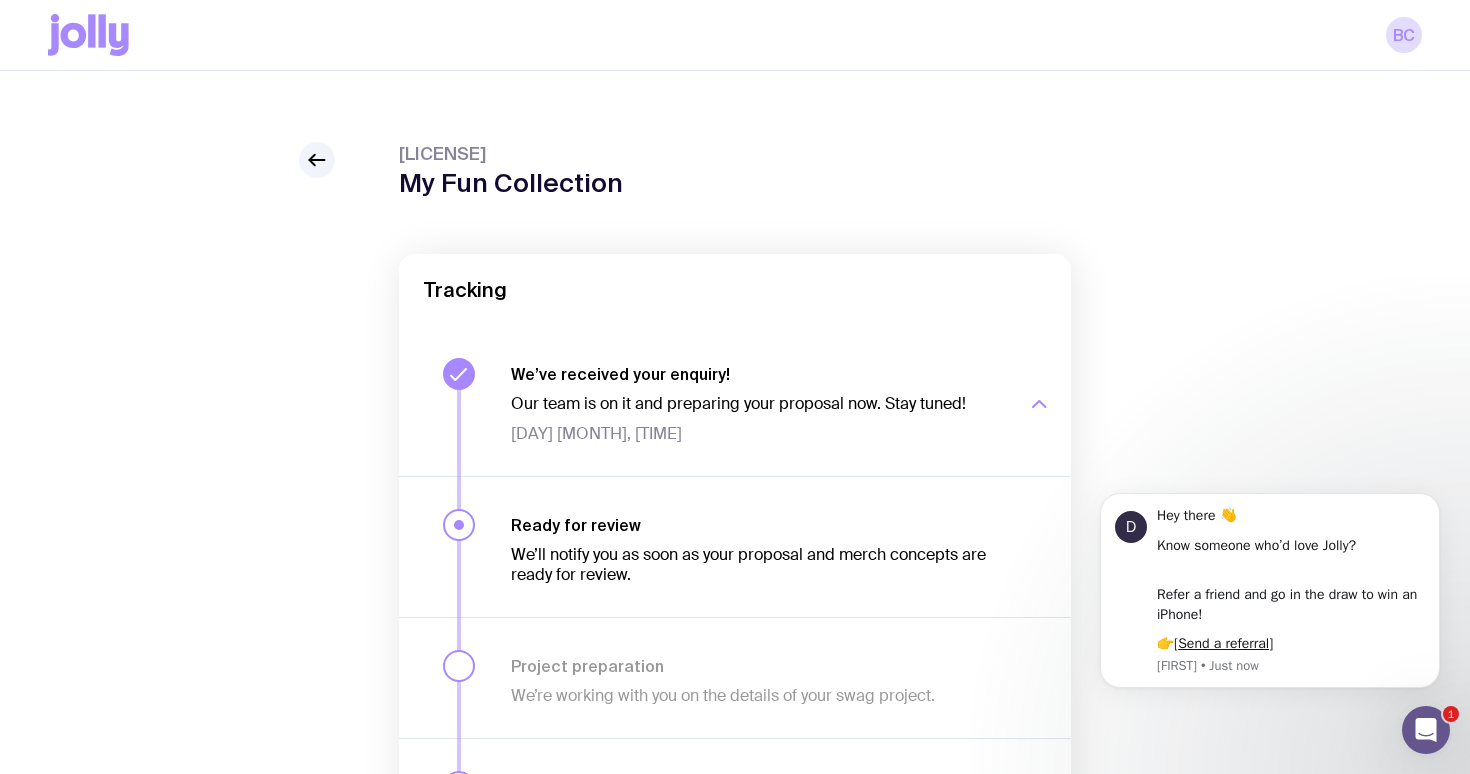 scroll, scrollTop: 0, scrollLeft: 0, axis: both 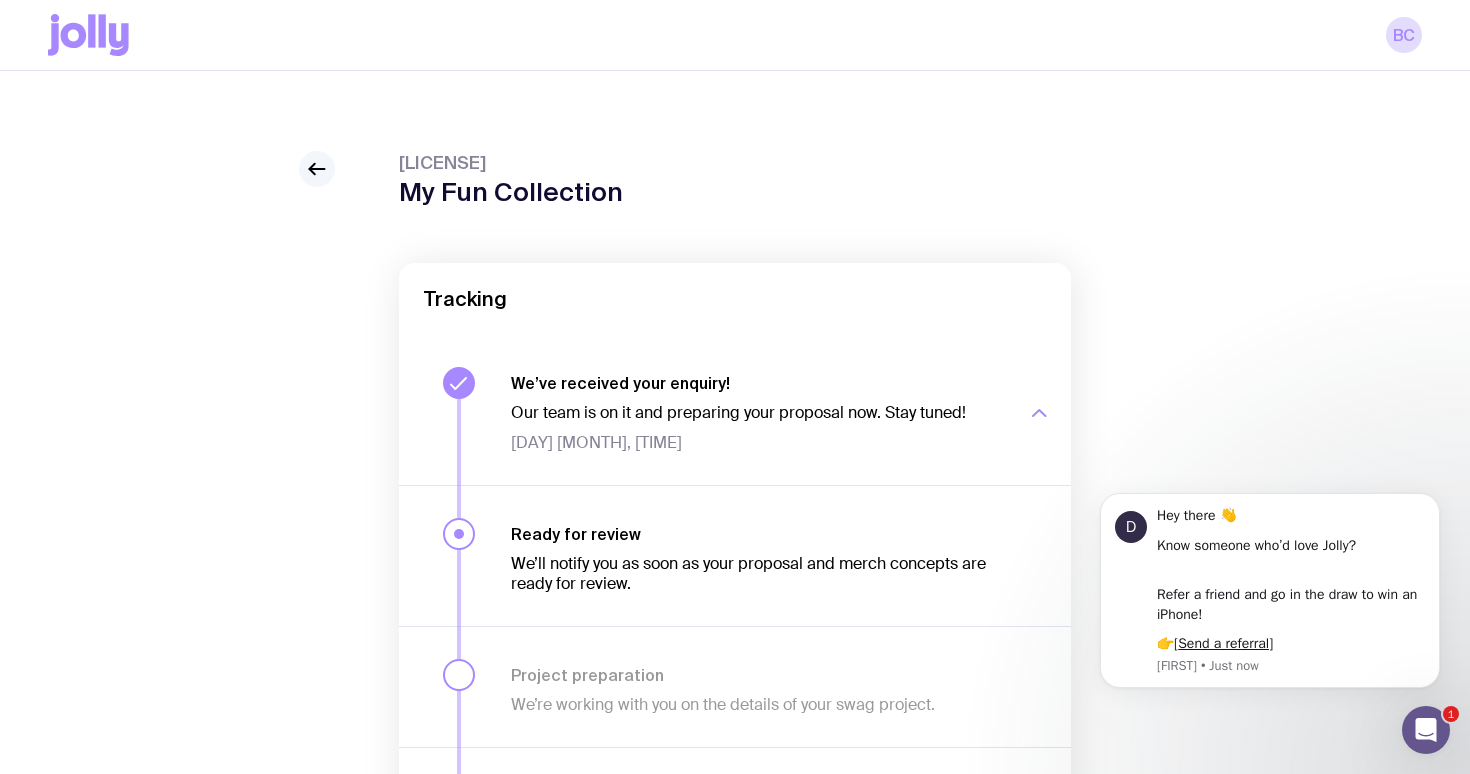 click at bounding box center (317, 169) 